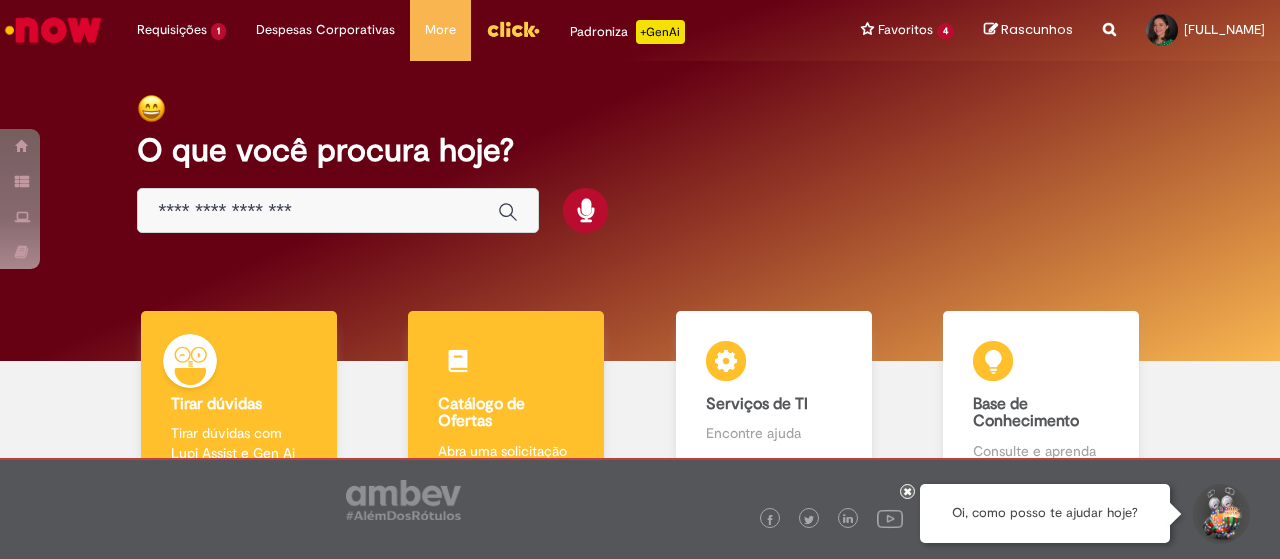 scroll, scrollTop: 0, scrollLeft: 0, axis: both 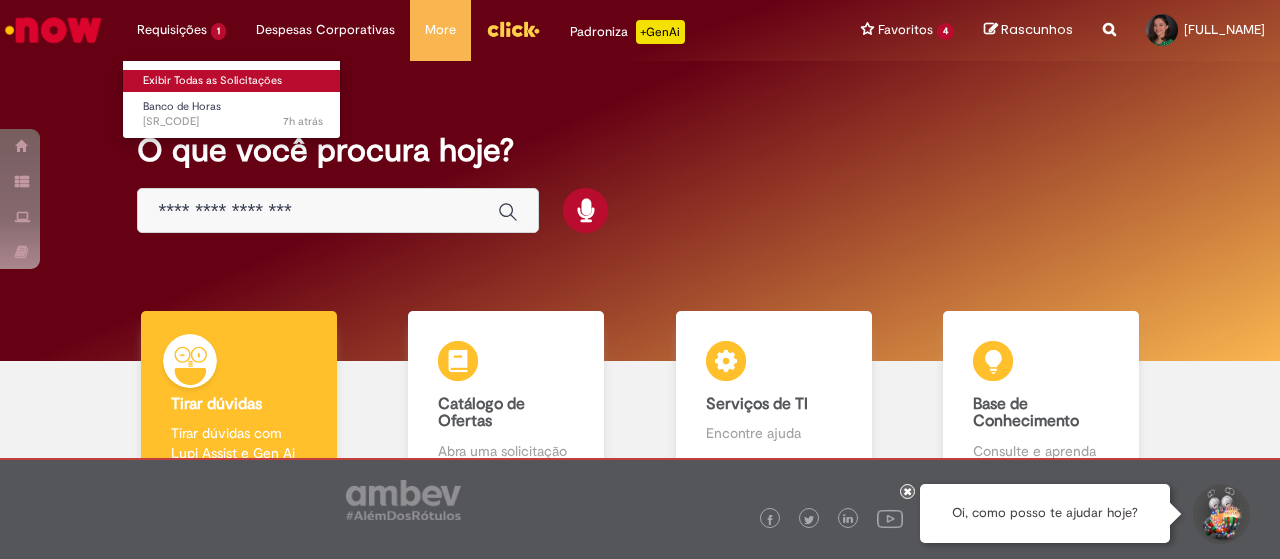 click on "Exibir Todas as Solicitações" at bounding box center [233, 81] 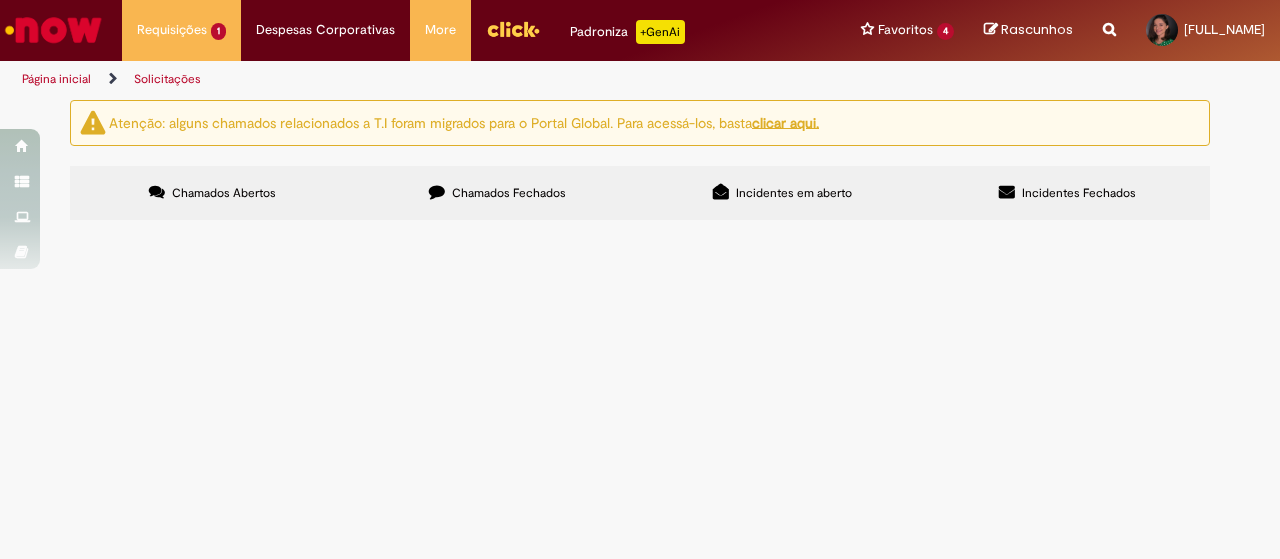 click on "Chamados Fechados" at bounding box center (509, 193) 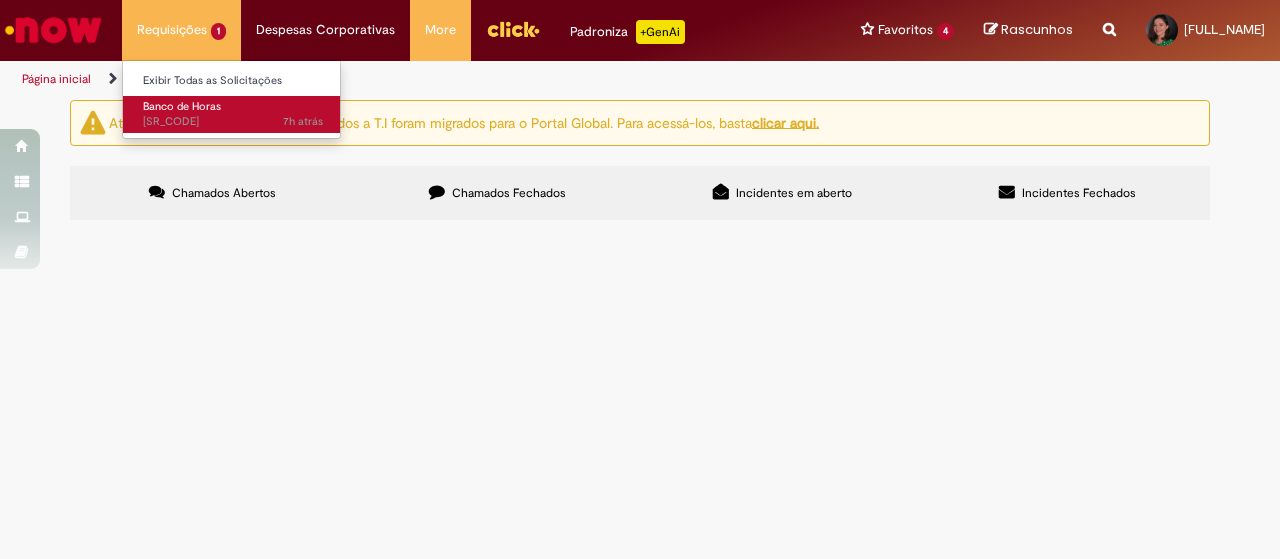 click on "Banco de Horas" at bounding box center [182, 106] 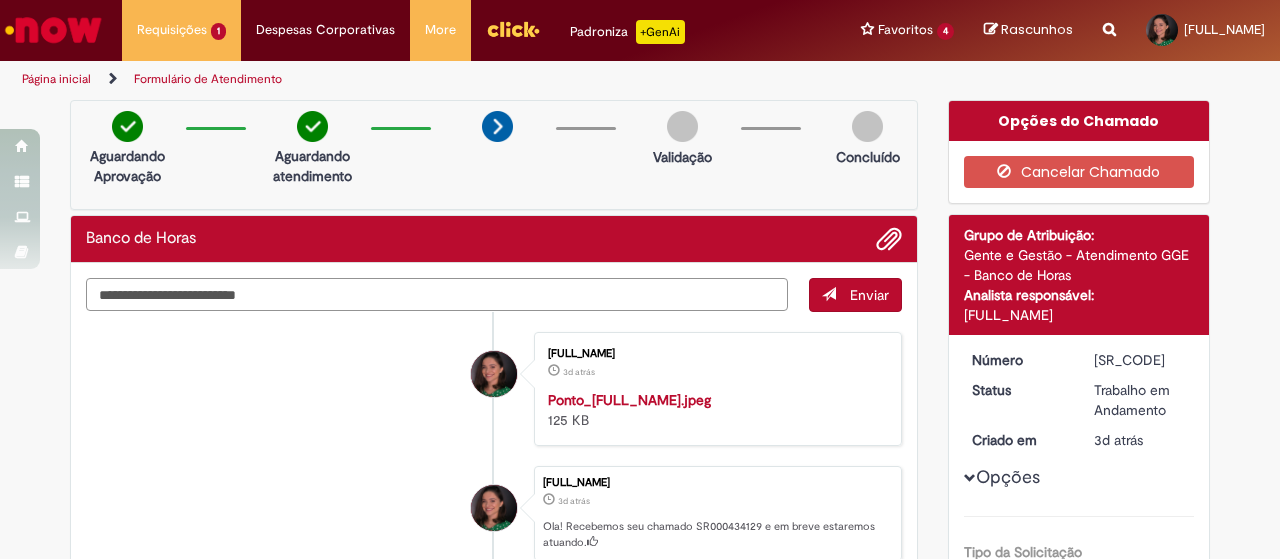 click at bounding box center [437, 294] 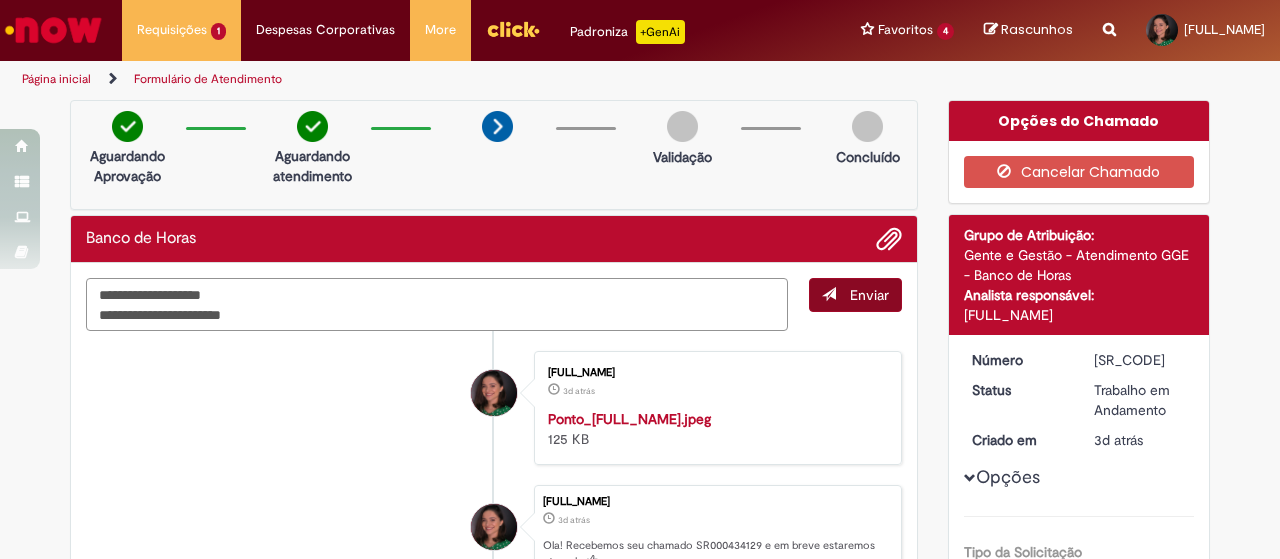 type on "**********" 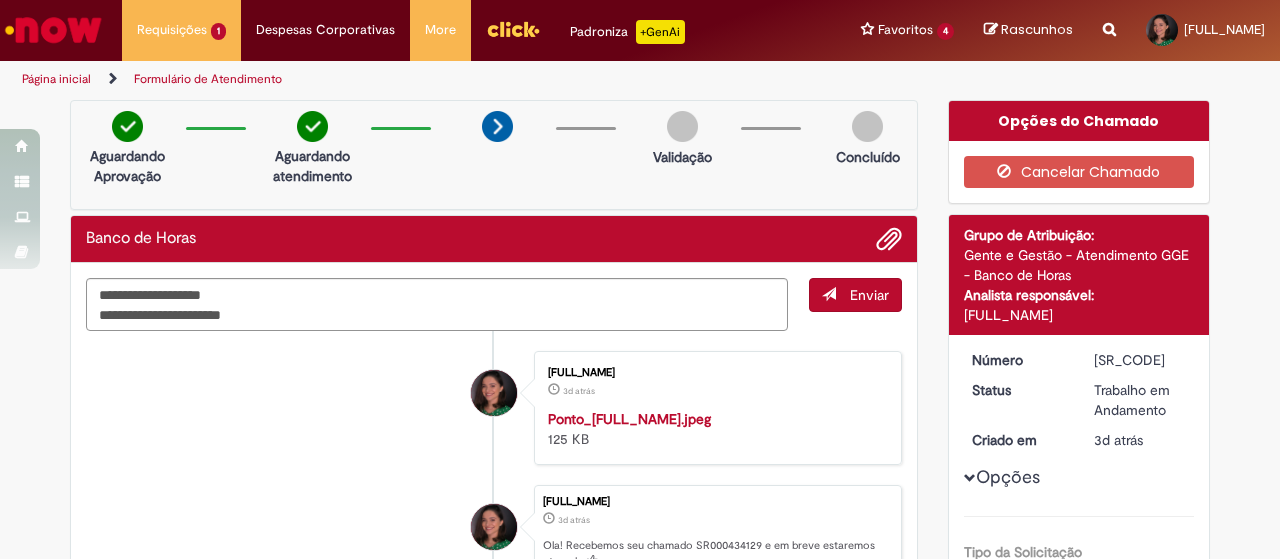 click on "Enviar" at bounding box center (869, 295) 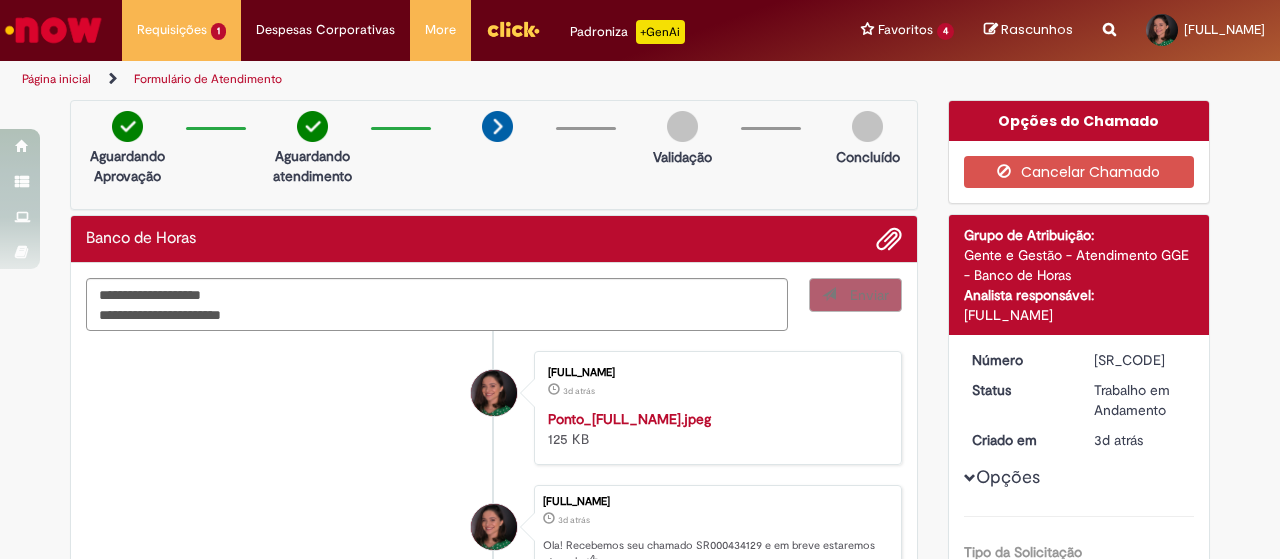 type 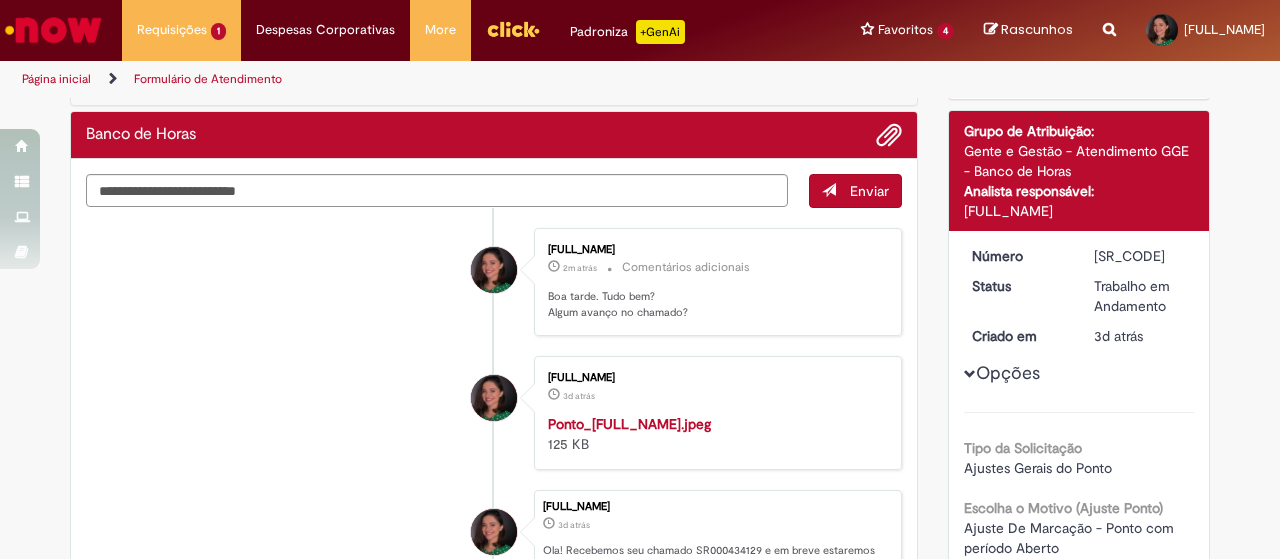 scroll, scrollTop: 0, scrollLeft: 0, axis: both 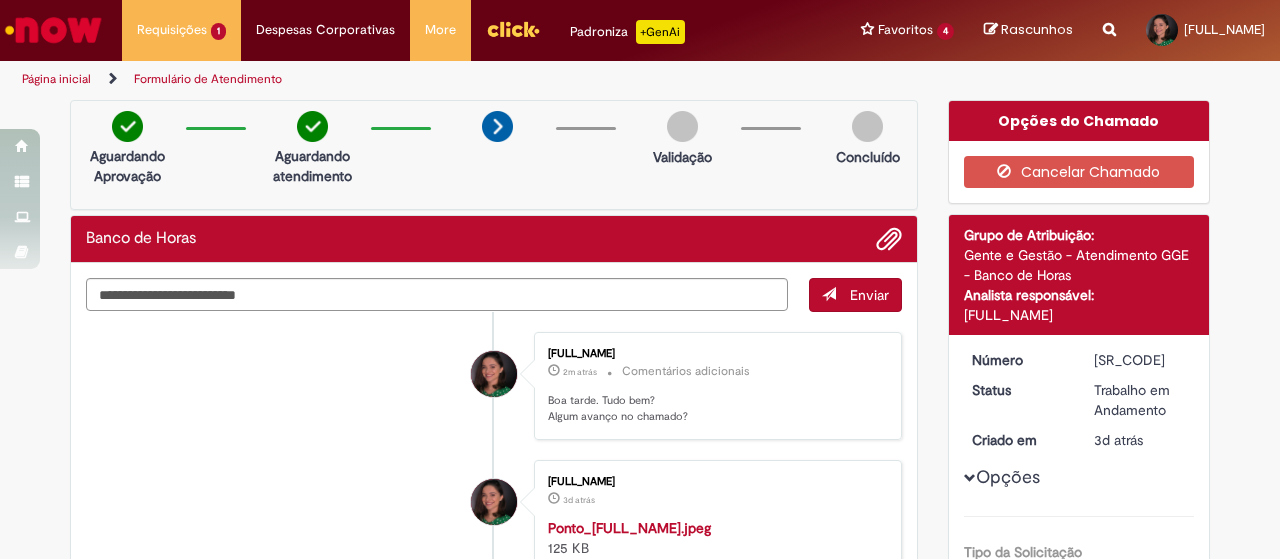 click at bounding box center (53, 30) 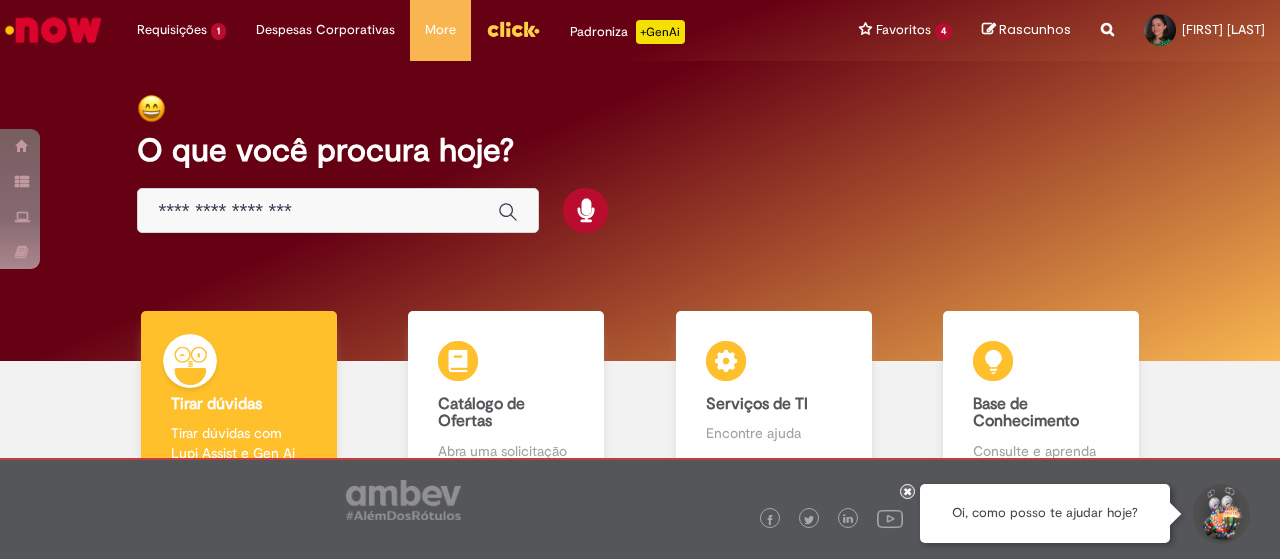 scroll, scrollTop: 0, scrollLeft: 0, axis: both 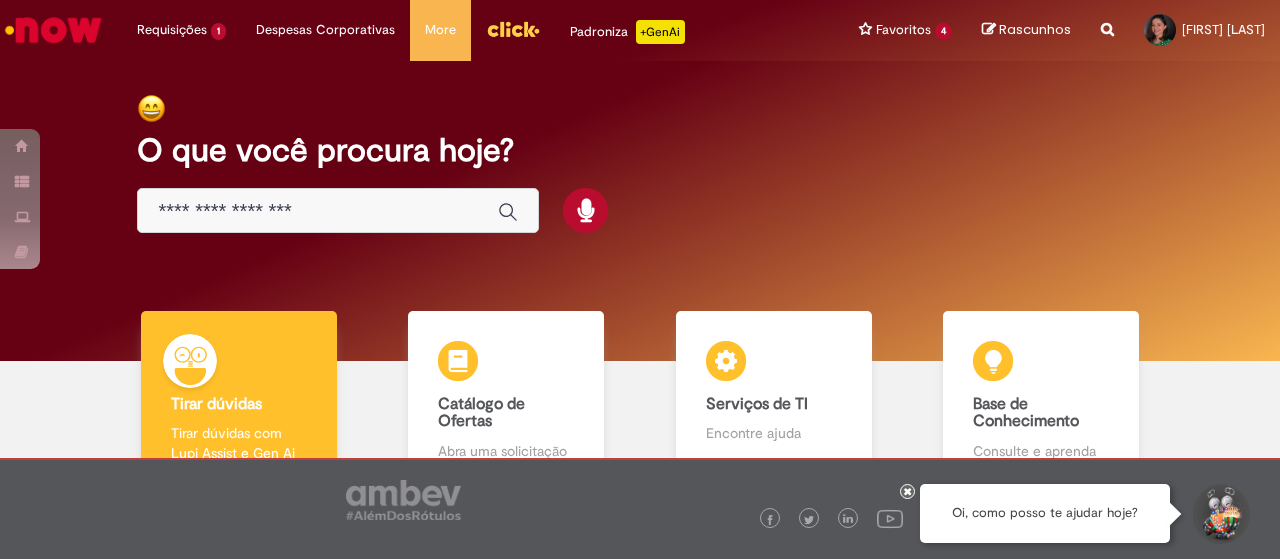 click at bounding box center (318, 211) 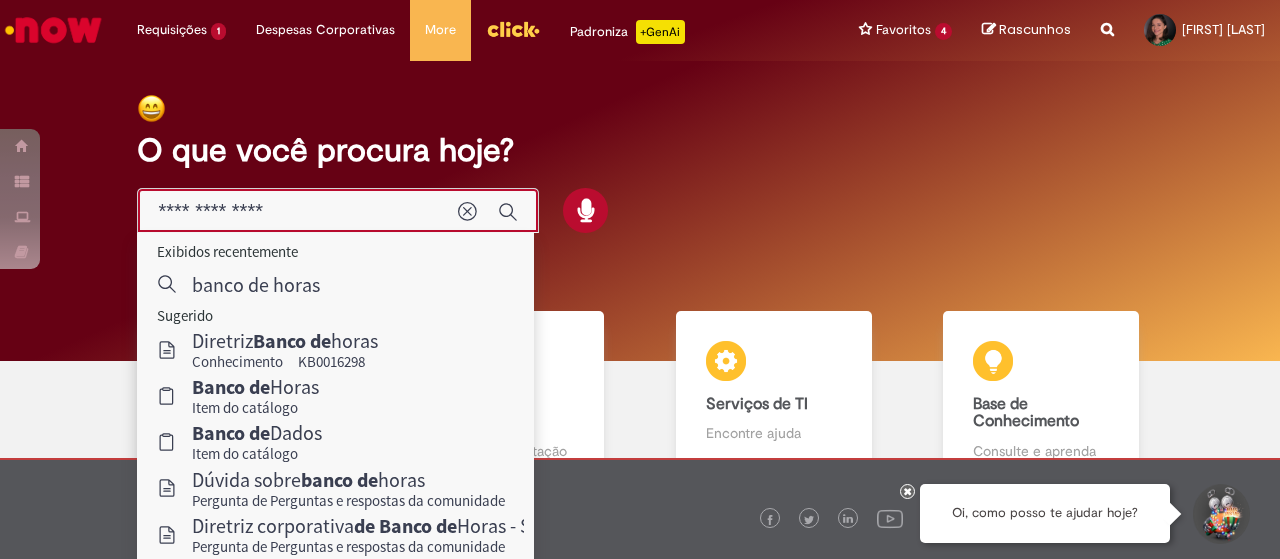 type on "**********" 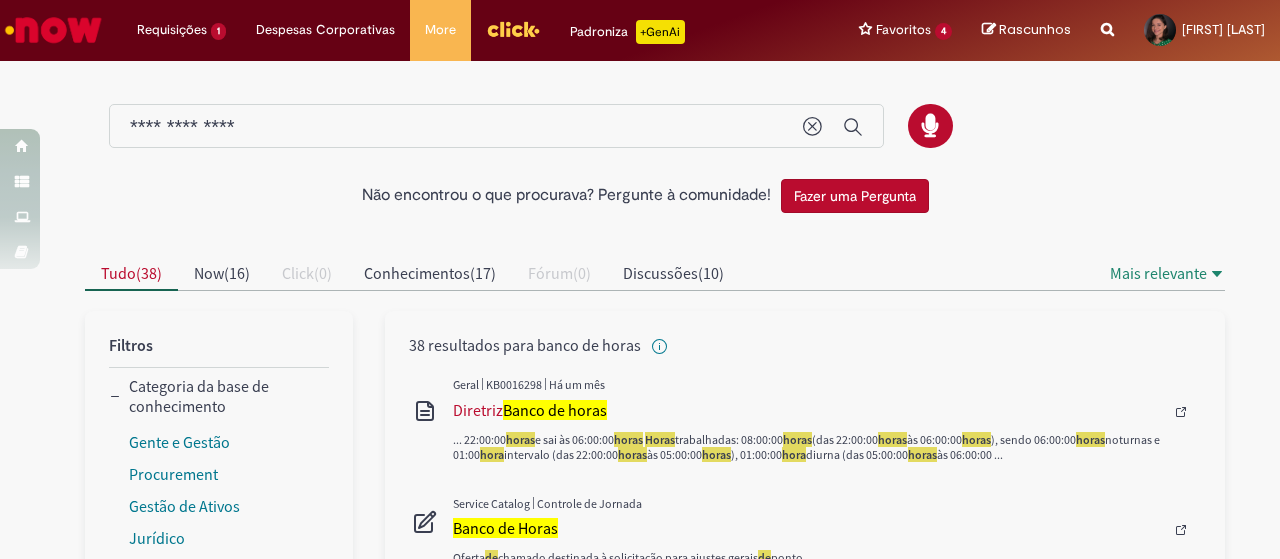scroll, scrollTop: 200, scrollLeft: 0, axis: vertical 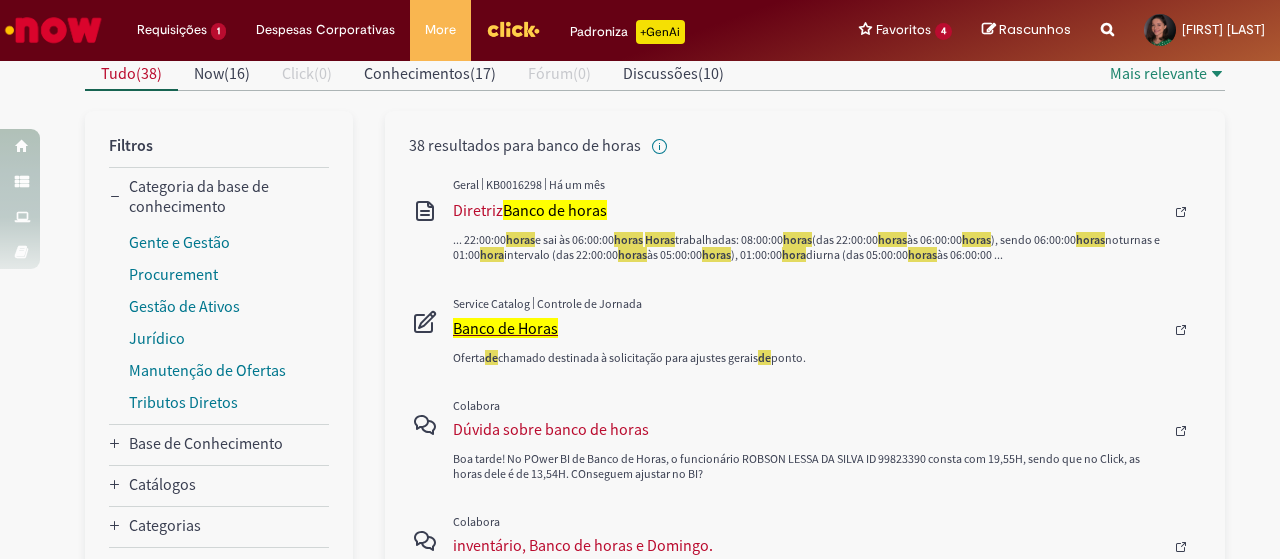 click on "Banco de Horas" at bounding box center [505, 328] 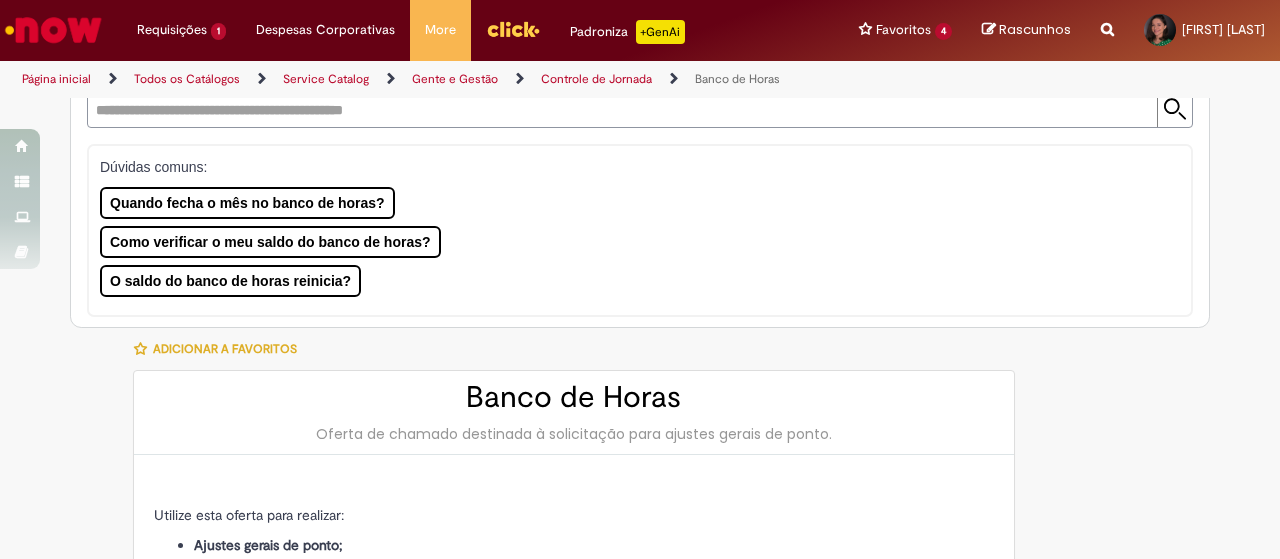 scroll, scrollTop: 0, scrollLeft: 0, axis: both 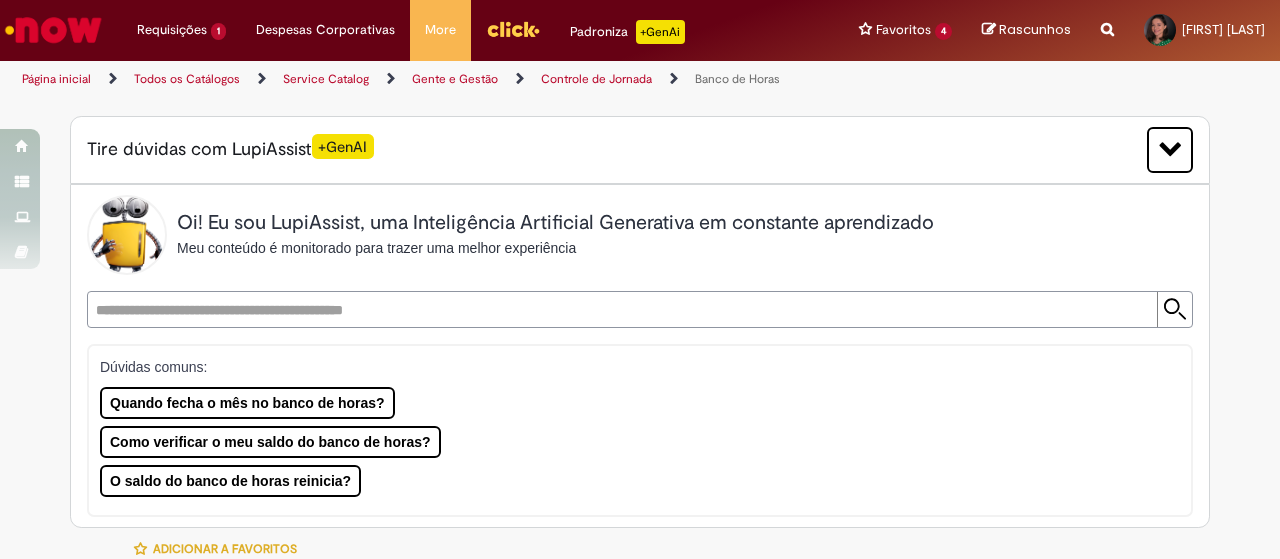 type on "********" 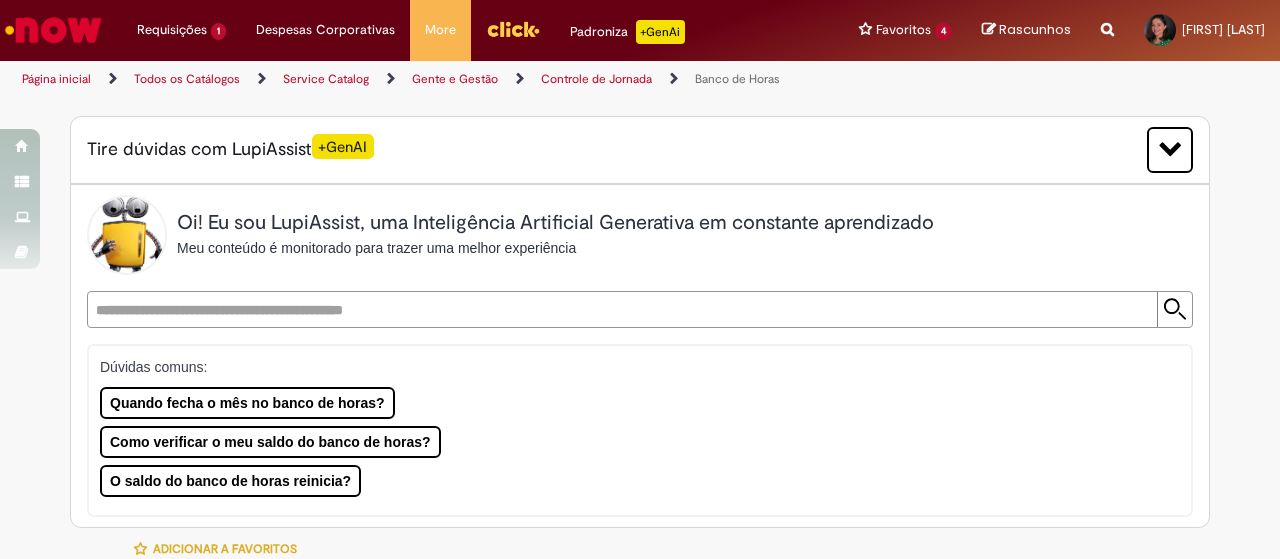 type on "**********" 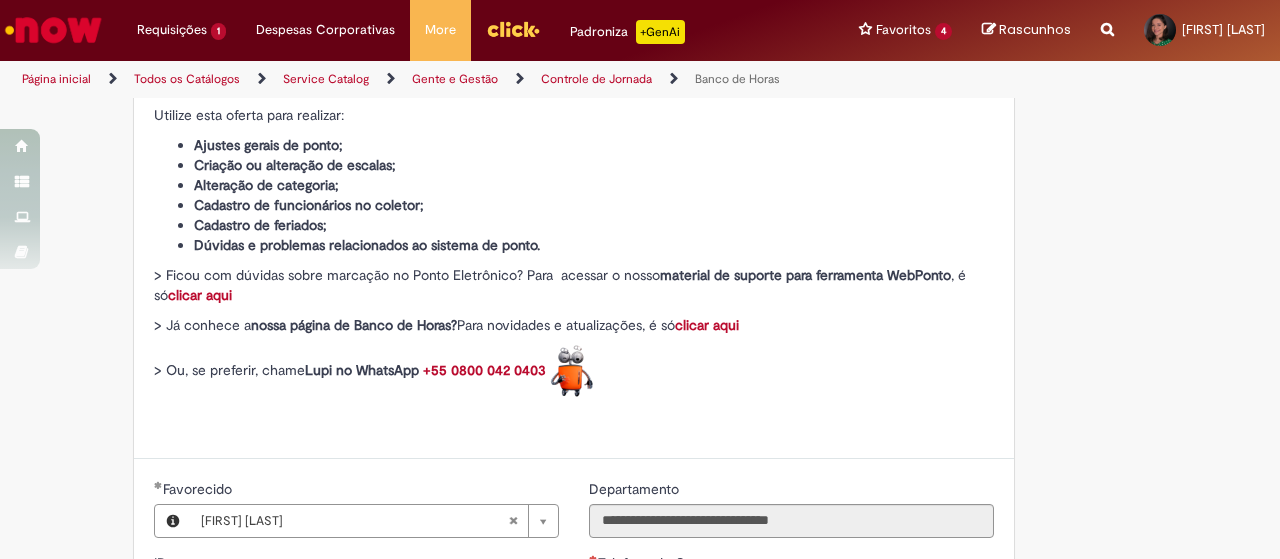 scroll, scrollTop: 800, scrollLeft: 0, axis: vertical 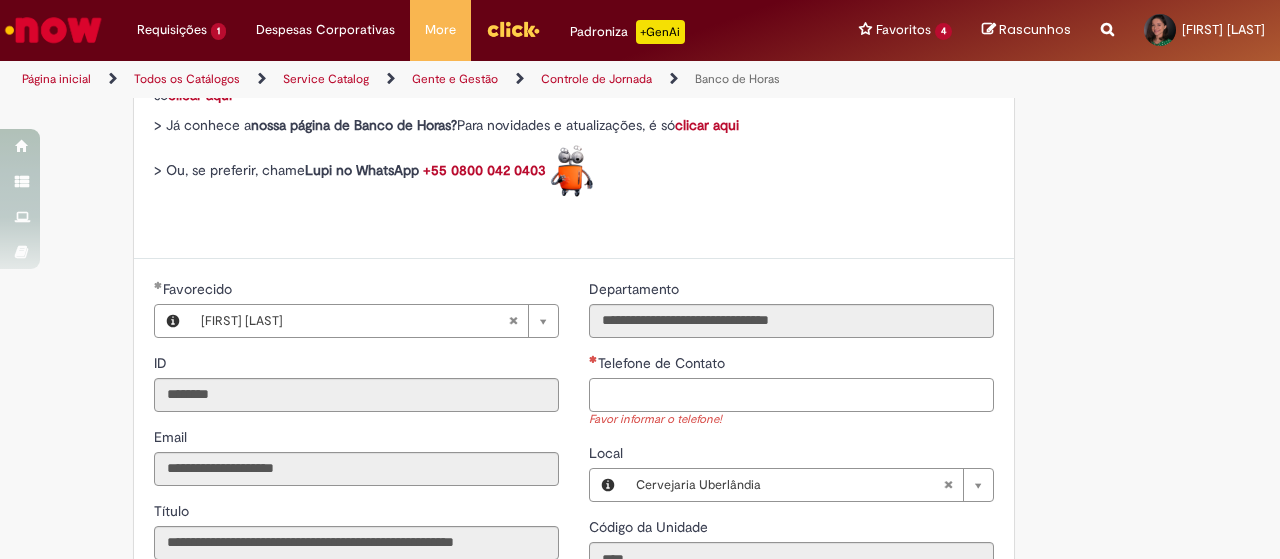 click on "Telefone de Contato" at bounding box center [791, 395] 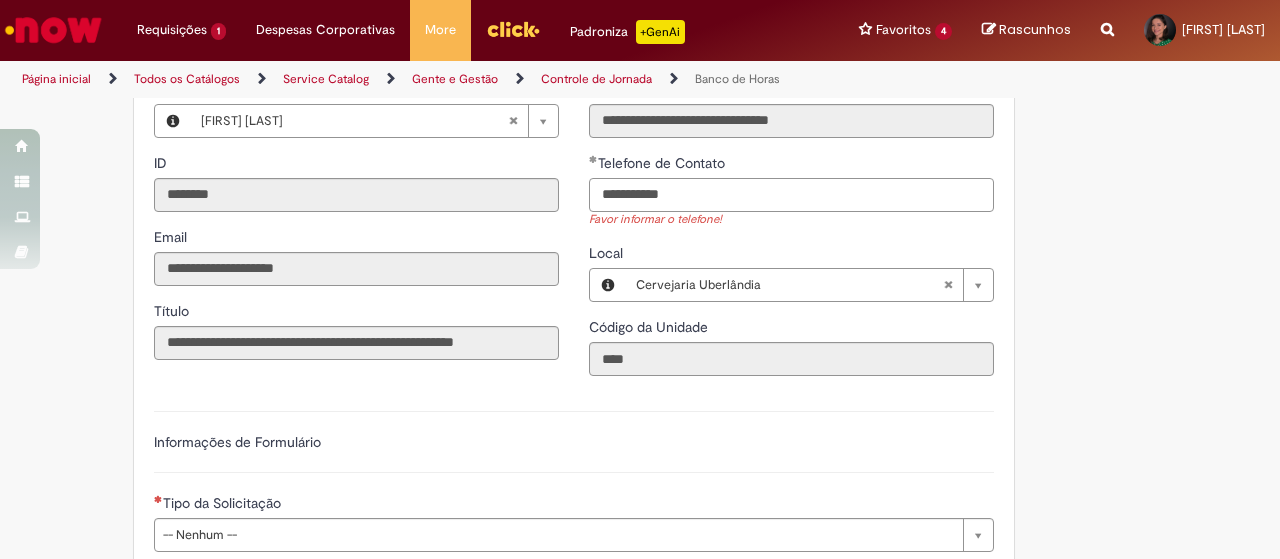 scroll, scrollTop: 1100, scrollLeft: 0, axis: vertical 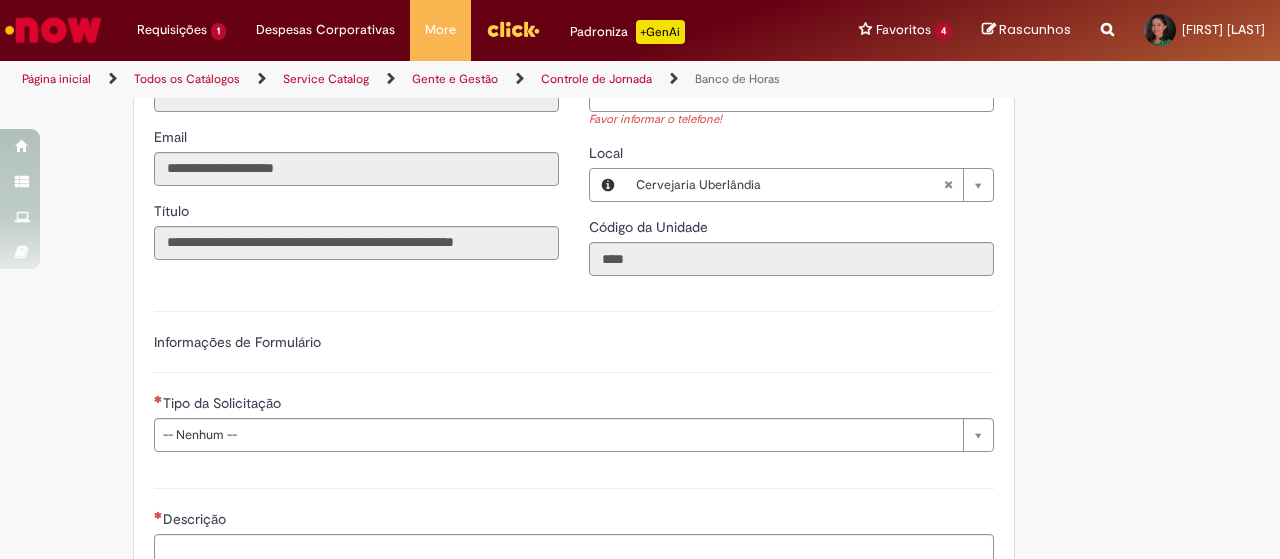 type on "**********" 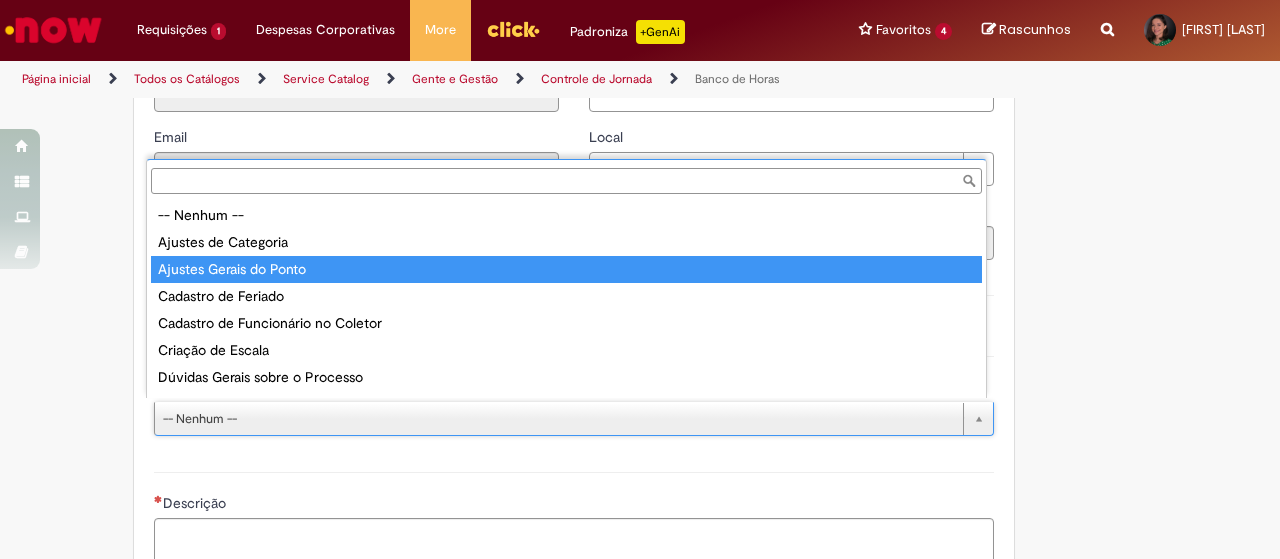 type on "**********" 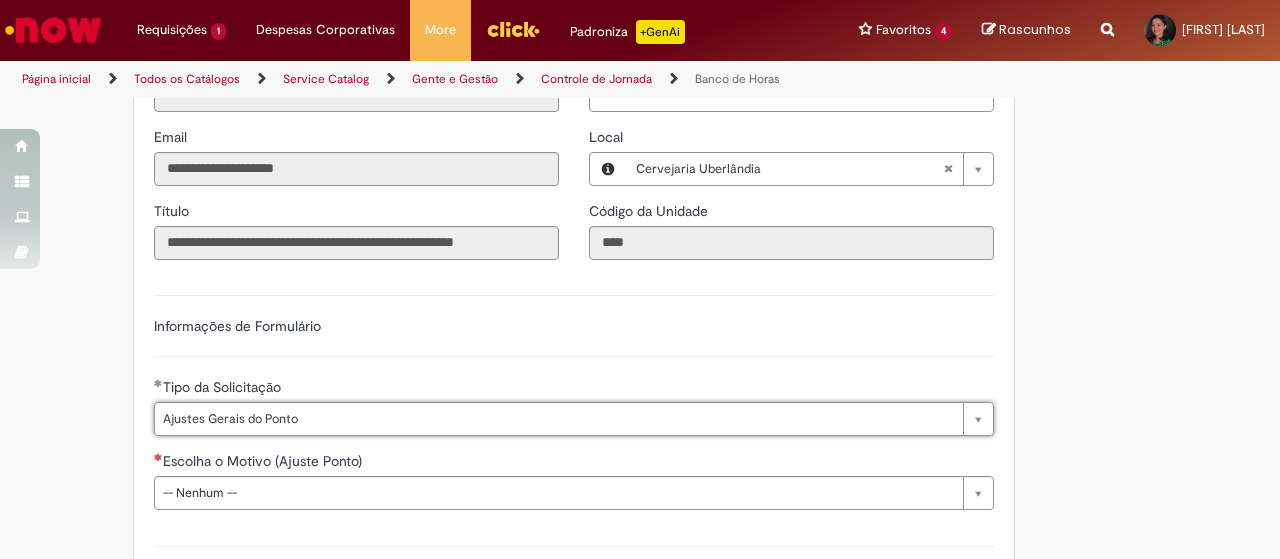 scroll, scrollTop: 1300, scrollLeft: 0, axis: vertical 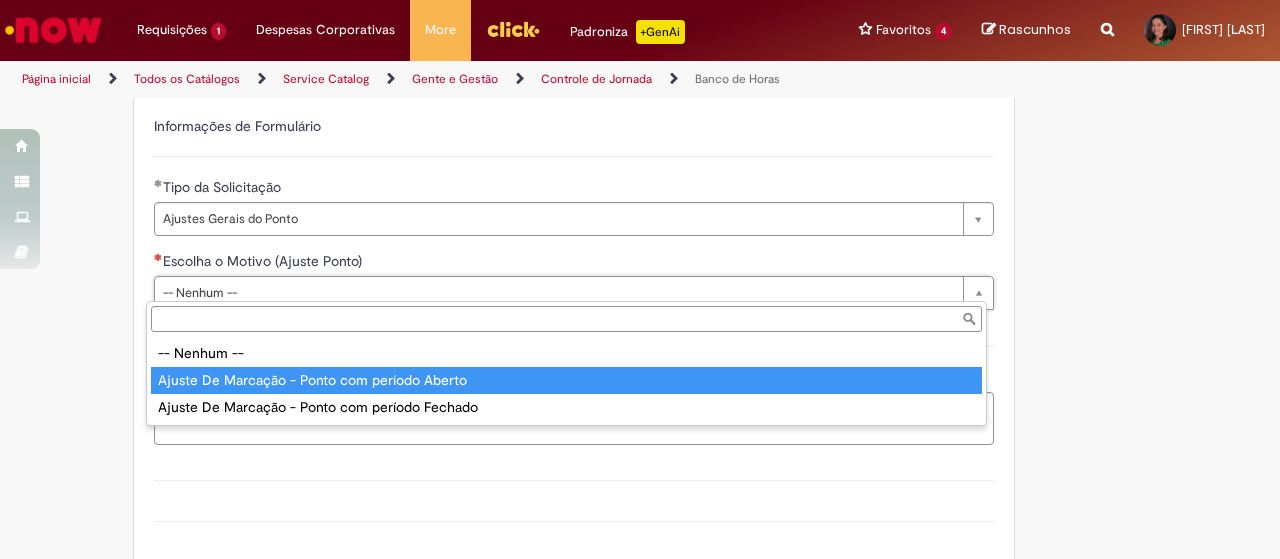 type on "**********" 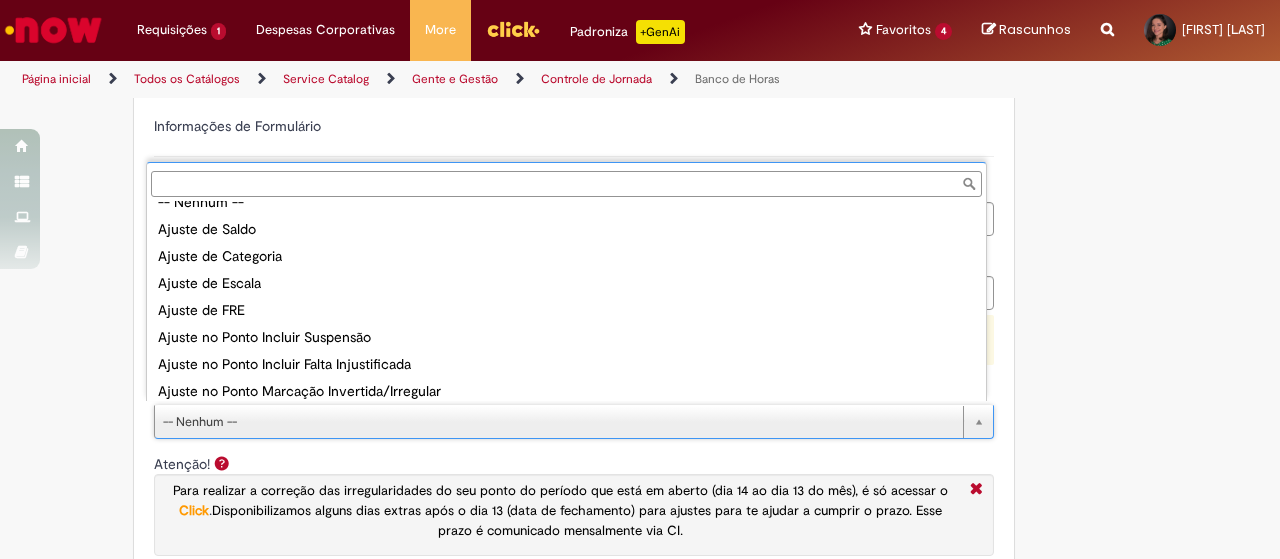 scroll, scrollTop: 104, scrollLeft: 0, axis: vertical 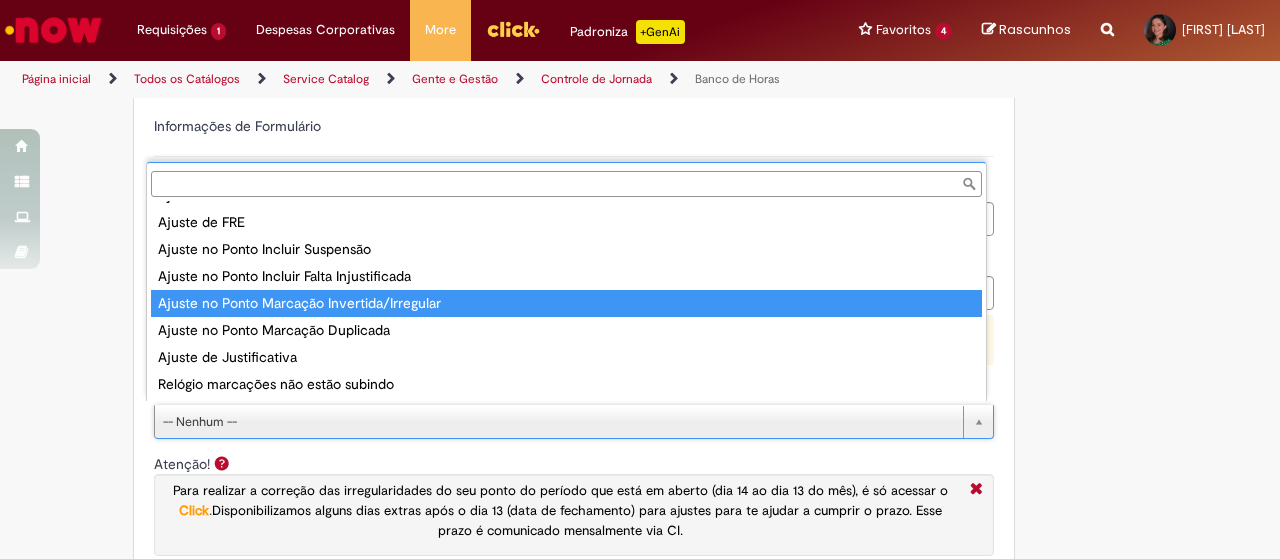 type on "**********" 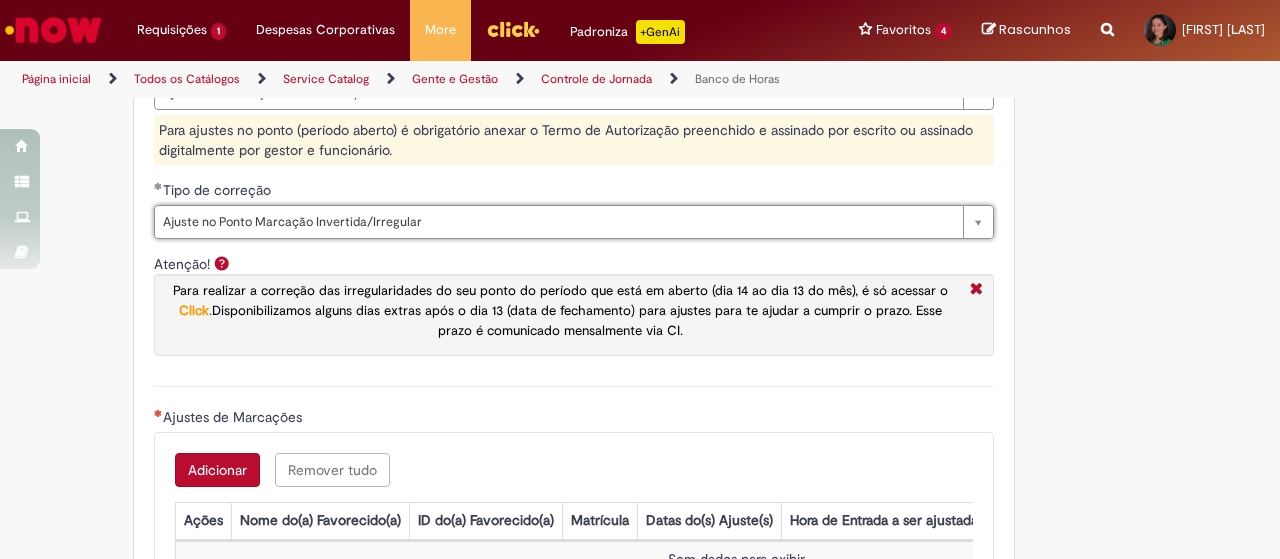 scroll, scrollTop: 1700, scrollLeft: 0, axis: vertical 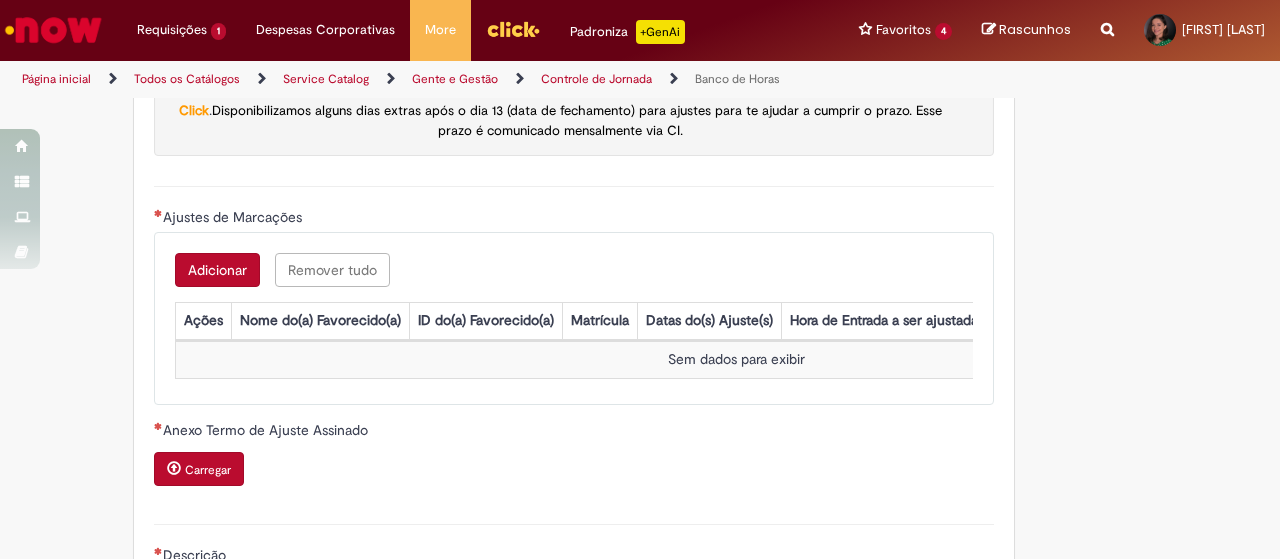 click on "Adicionar" at bounding box center [217, 270] 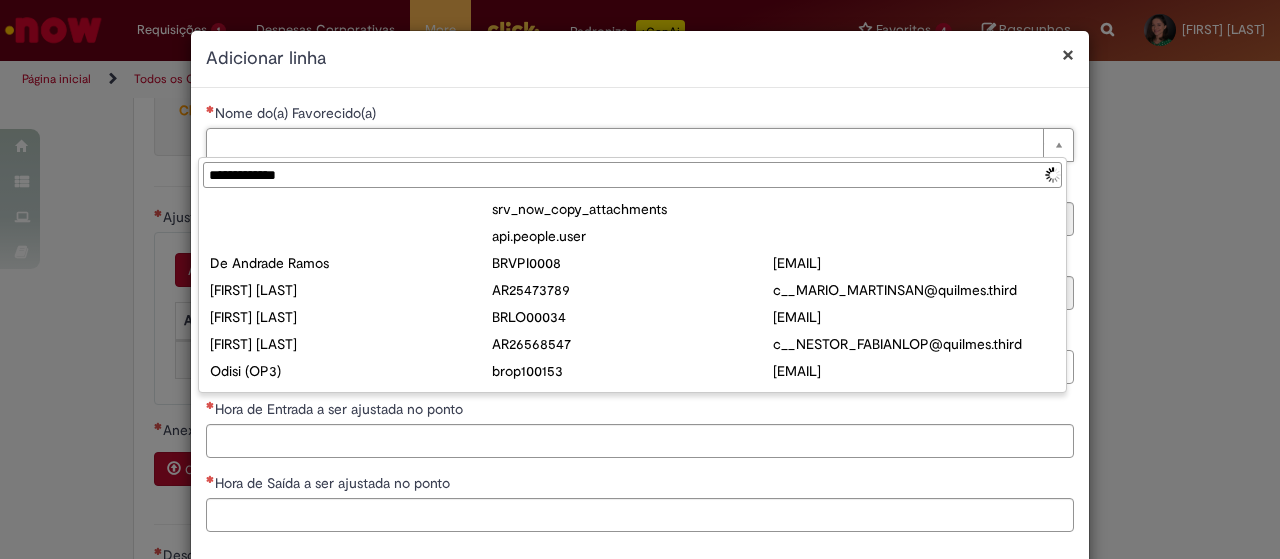 type on "**********" 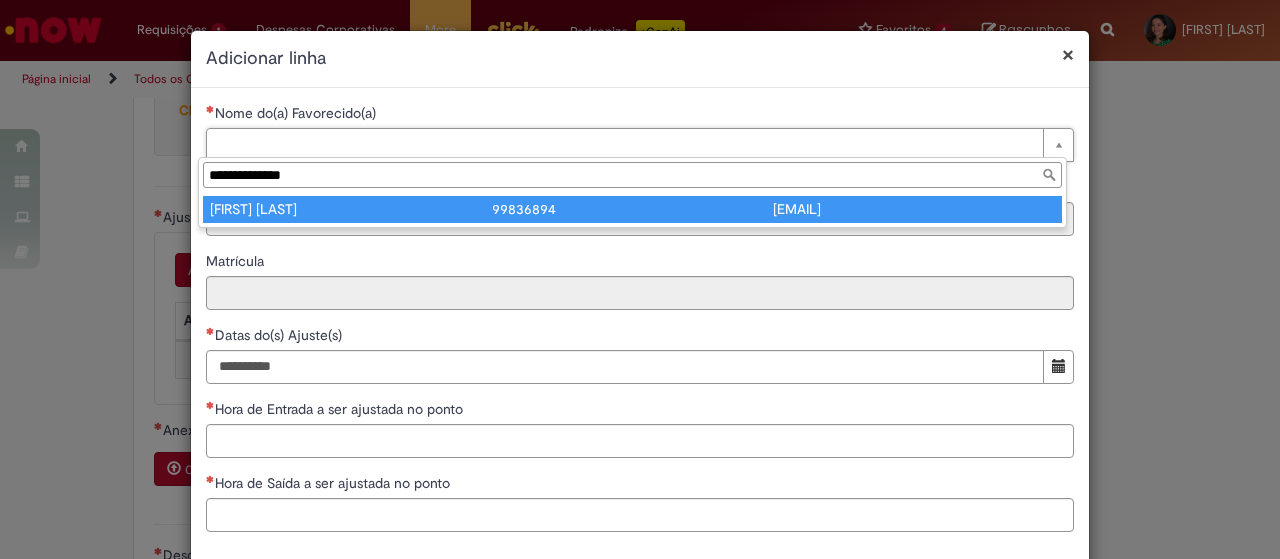 type on "**********" 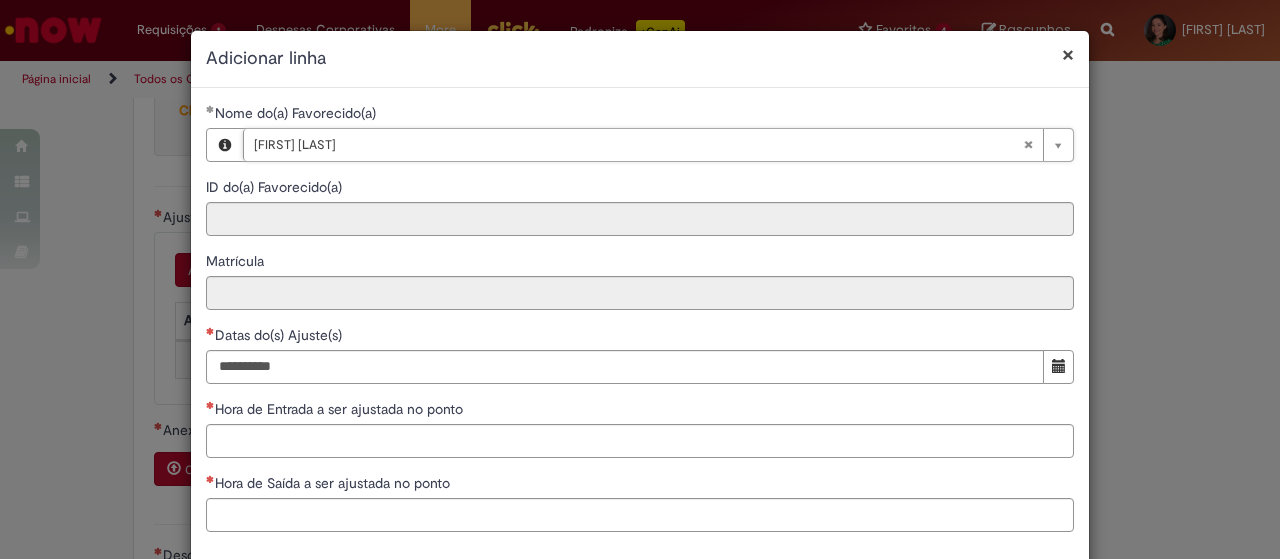 type on "********" 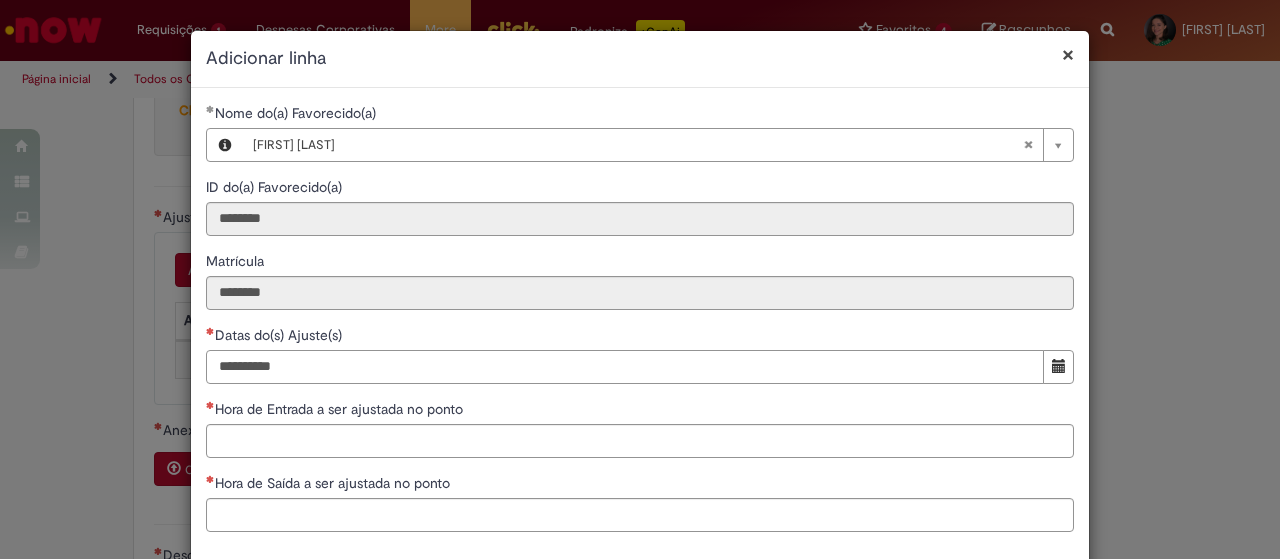 click on "Datas do(s) Ajuste(s)" at bounding box center (625, 367) 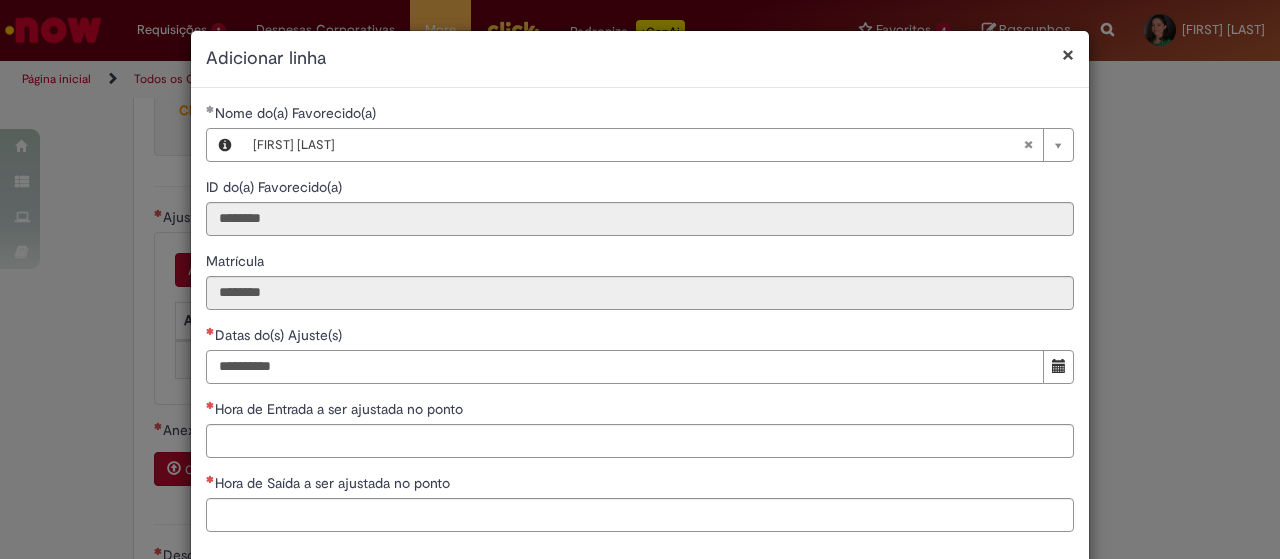 type on "**********" 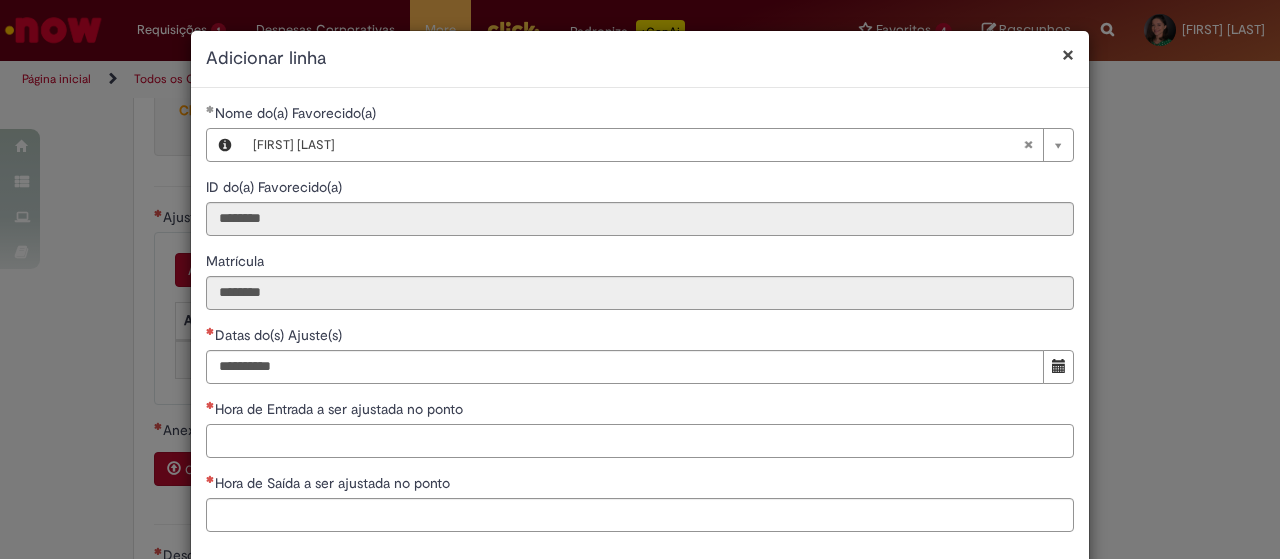 click on "Hora de Entrada a ser ajustada no ponto" at bounding box center [640, 441] 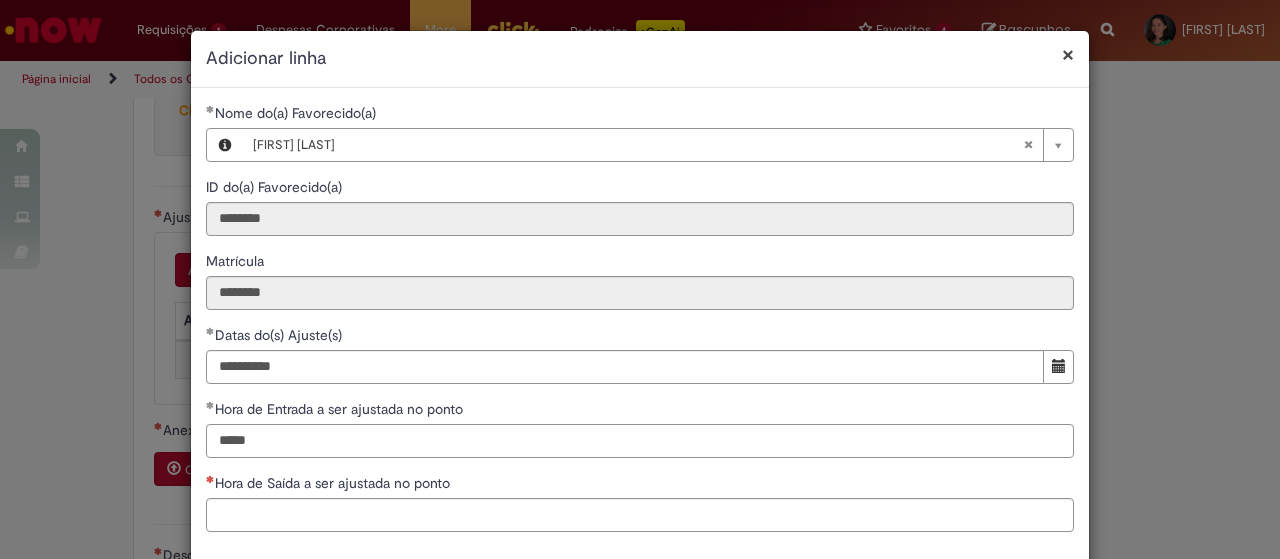 type on "*****" 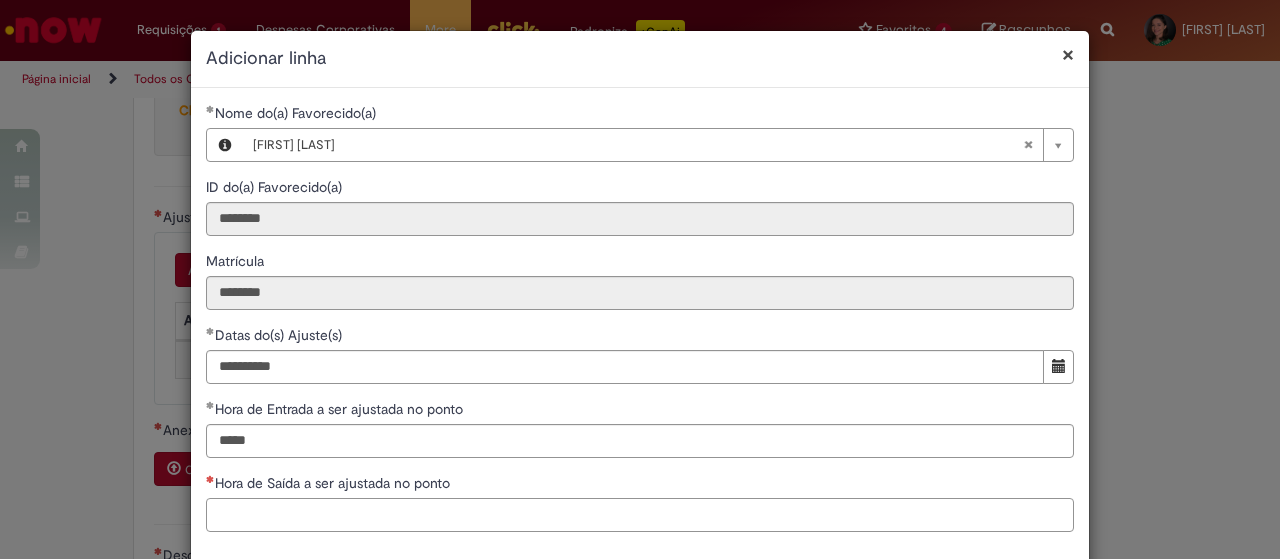 click on "Hora de Saída a ser ajustada no ponto" at bounding box center (640, 515) 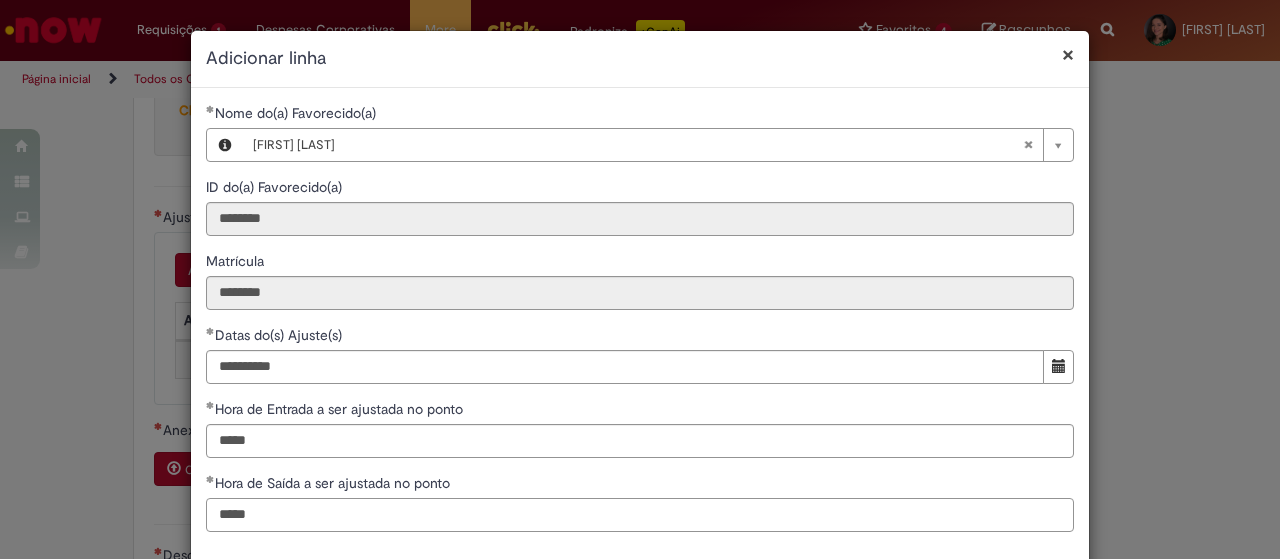 scroll, scrollTop: 96, scrollLeft: 0, axis: vertical 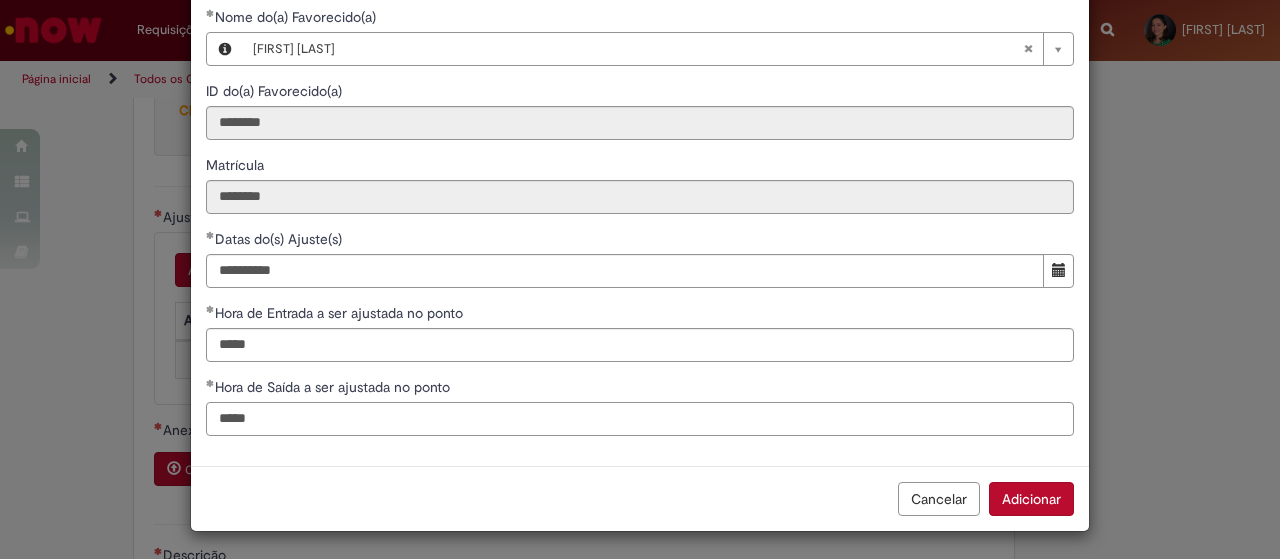 type on "*****" 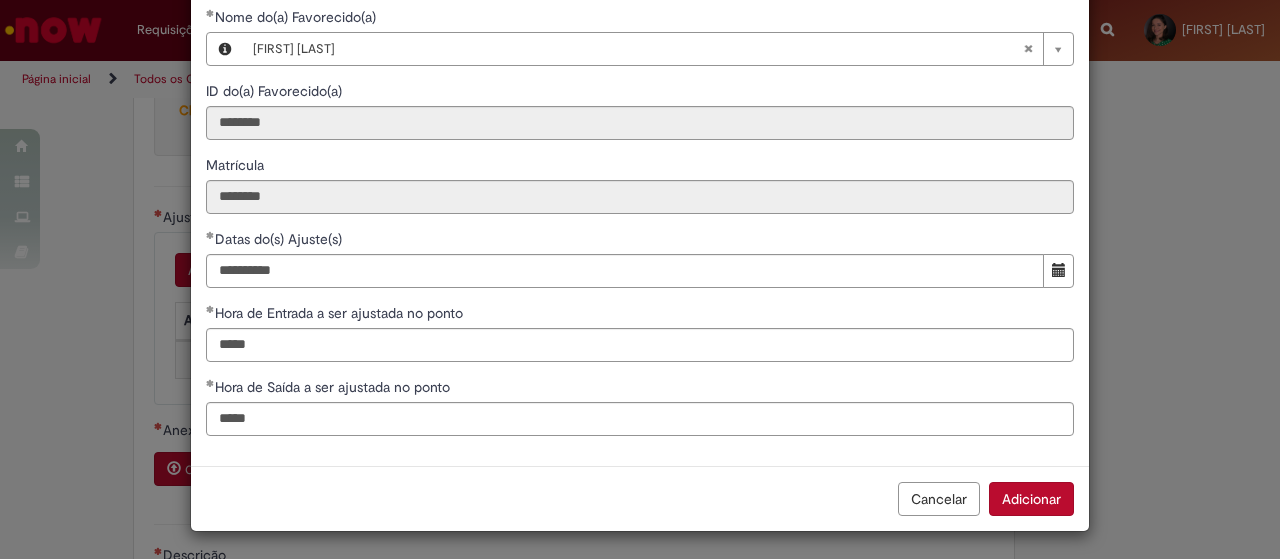 click on "Adicionar" at bounding box center (1031, 499) 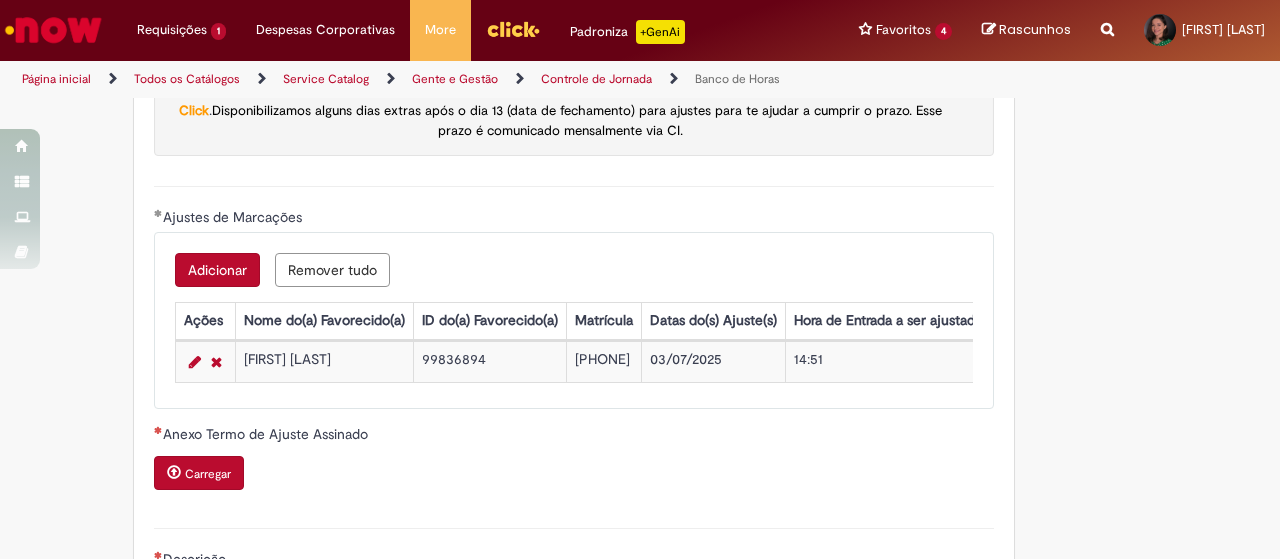 scroll, scrollTop: 2000, scrollLeft: 0, axis: vertical 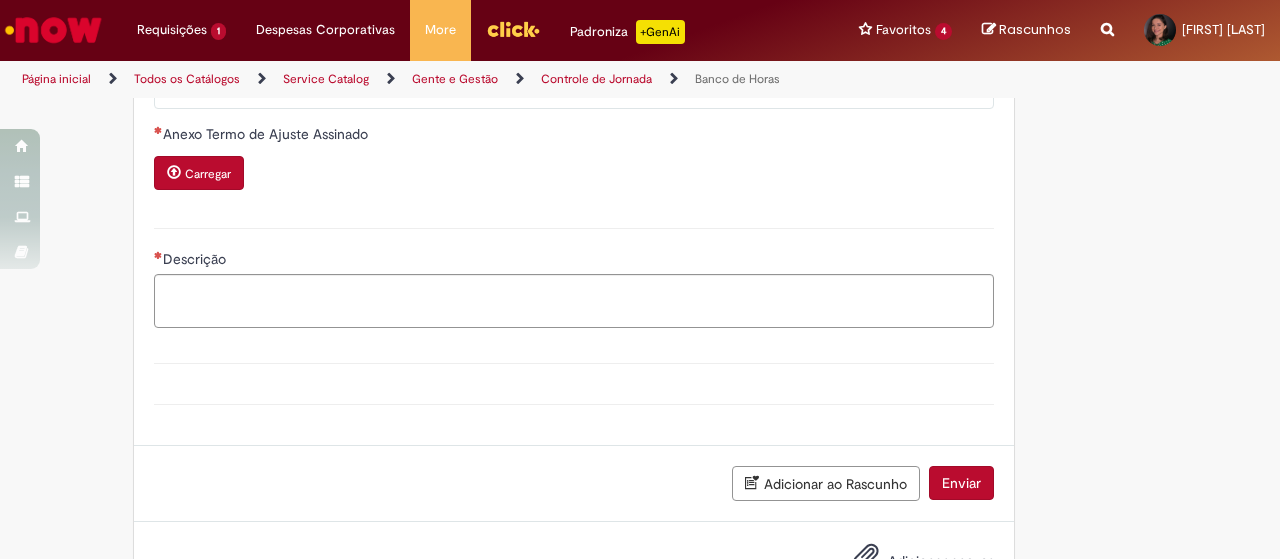 click on "Carregar" at bounding box center [208, 174] 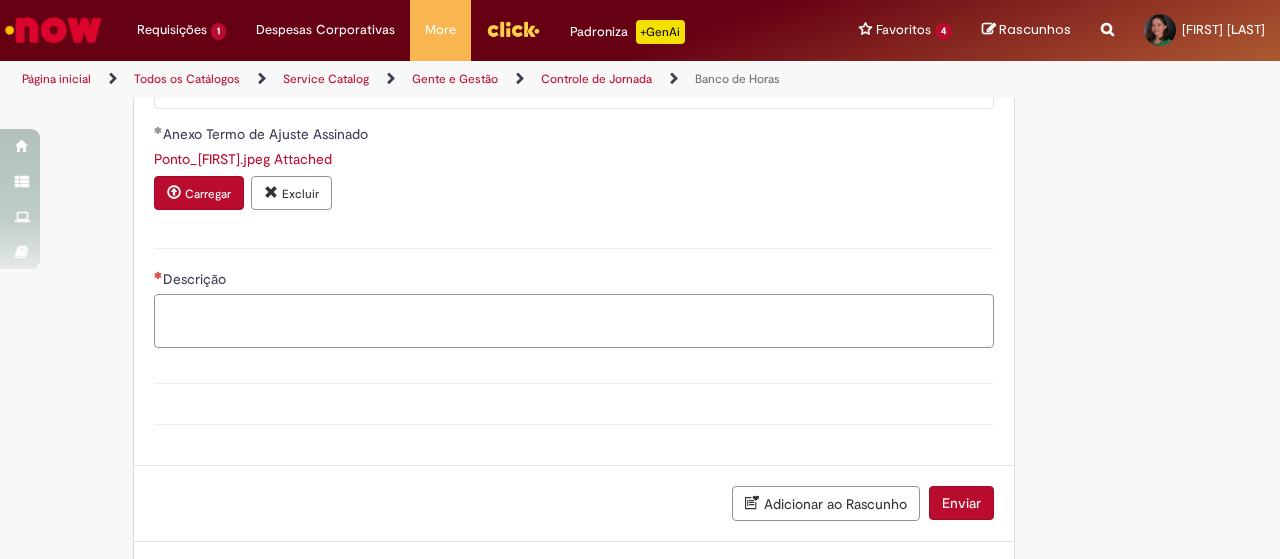 click on "Descrição" at bounding box center [574, 320] 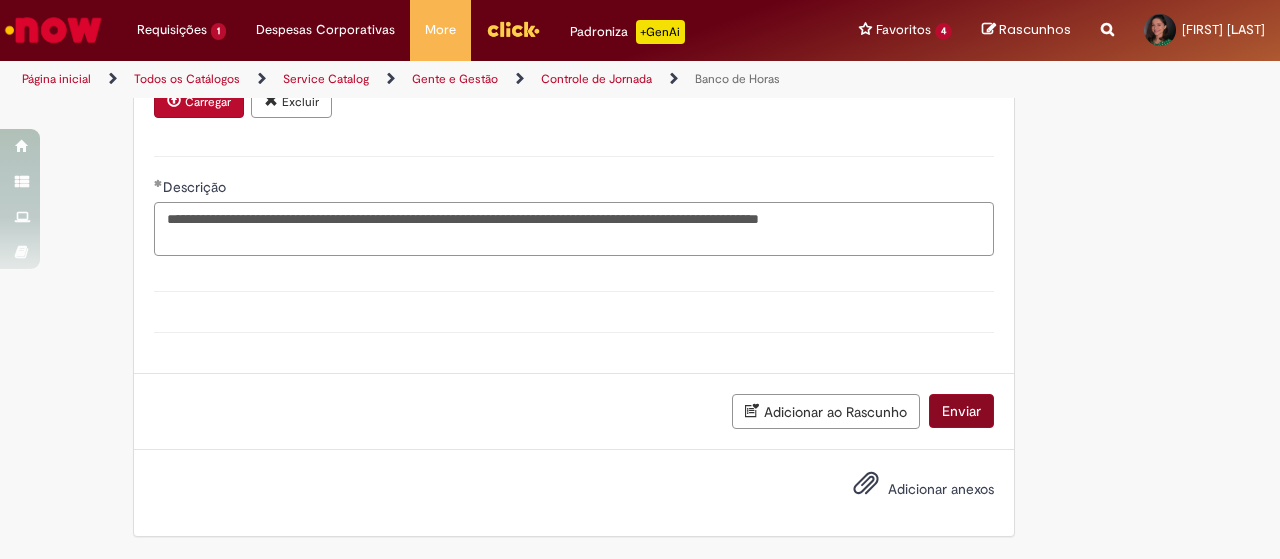 type on "**********" 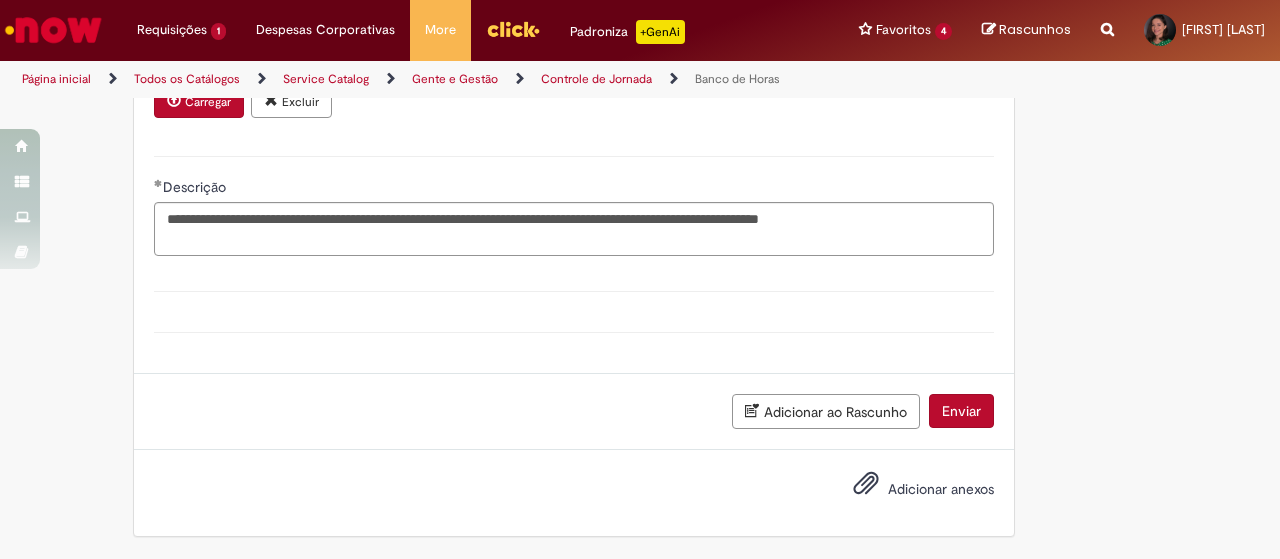 click on "Enviar" at bounding box center (961, 411) 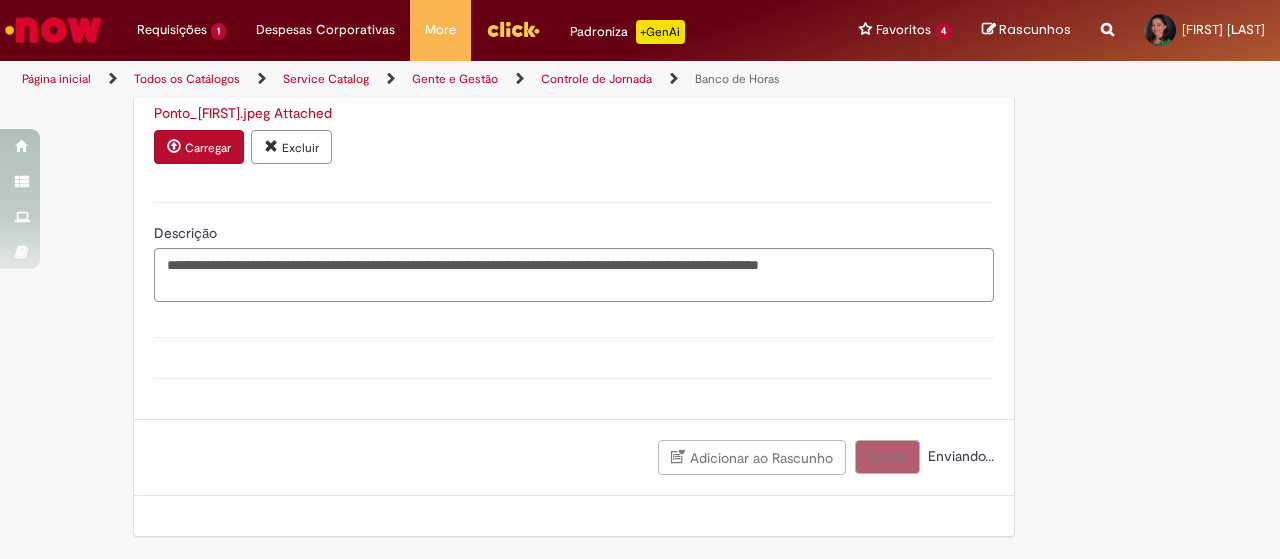 scroll, scrollTop: 2050, scrollLeft: 0, axis: vertical 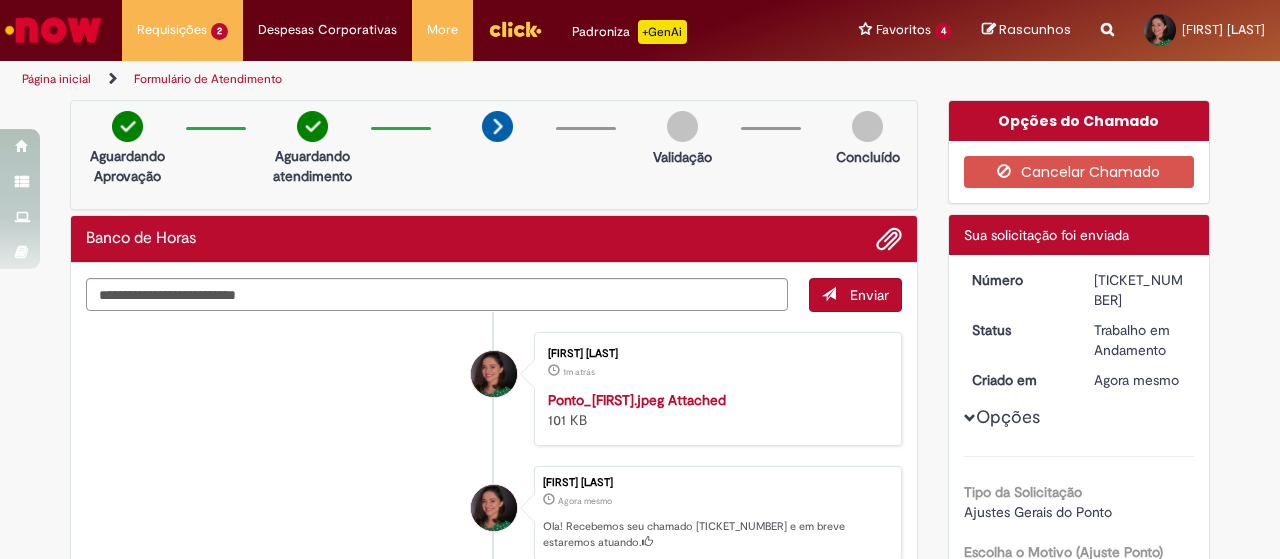 click at bounding box center [1107, 18] 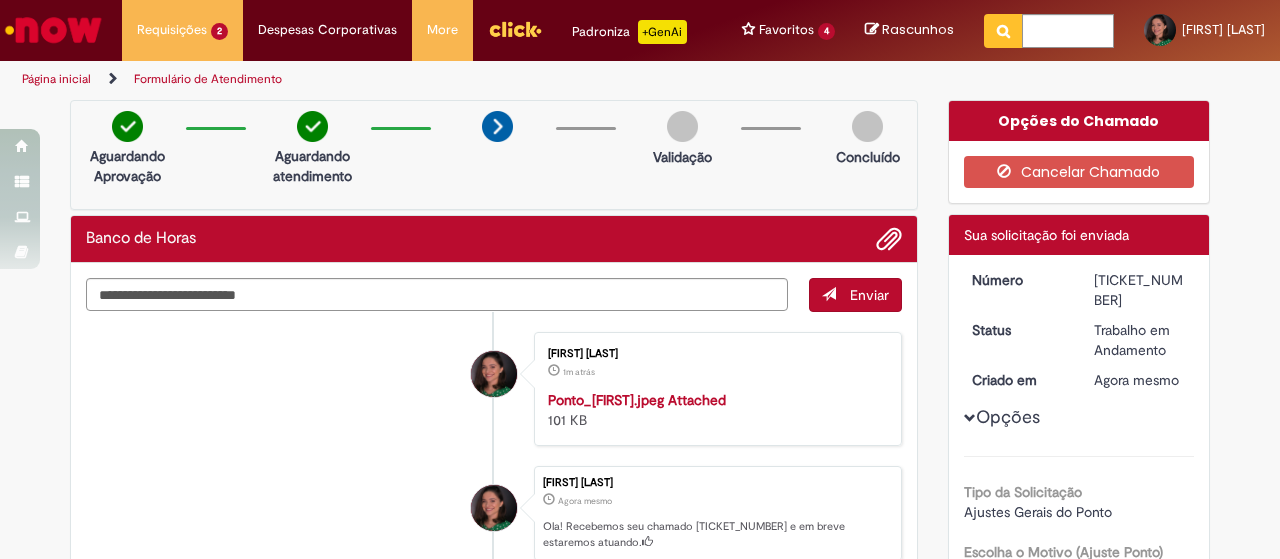 click at bounding box center (53, 30) 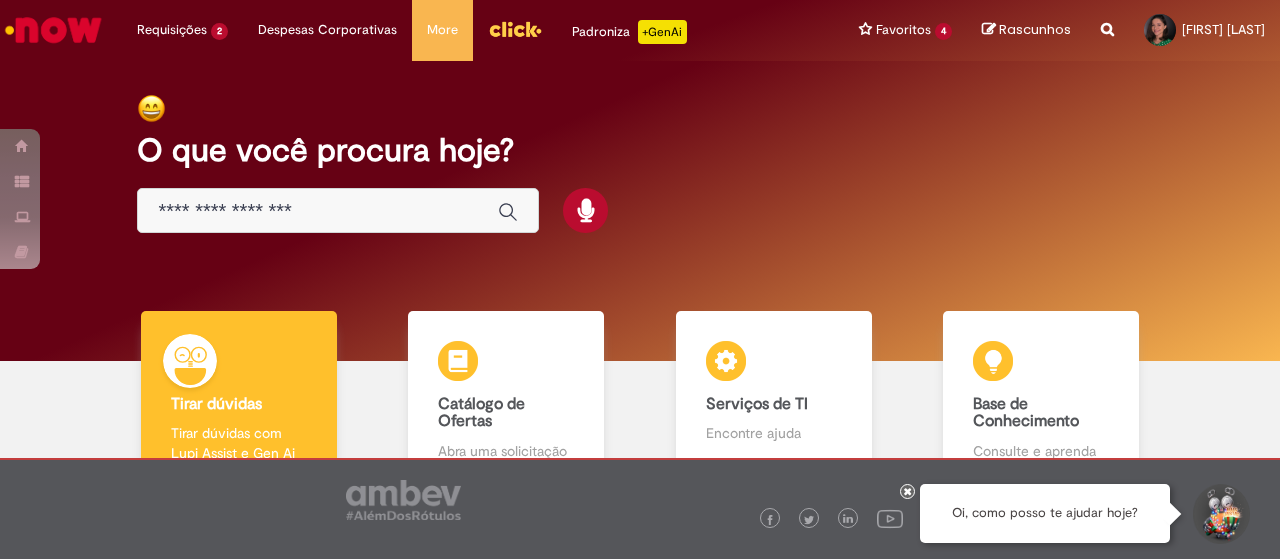 scroll, scrollTop: 0, scrollLeft: 0, axis: both 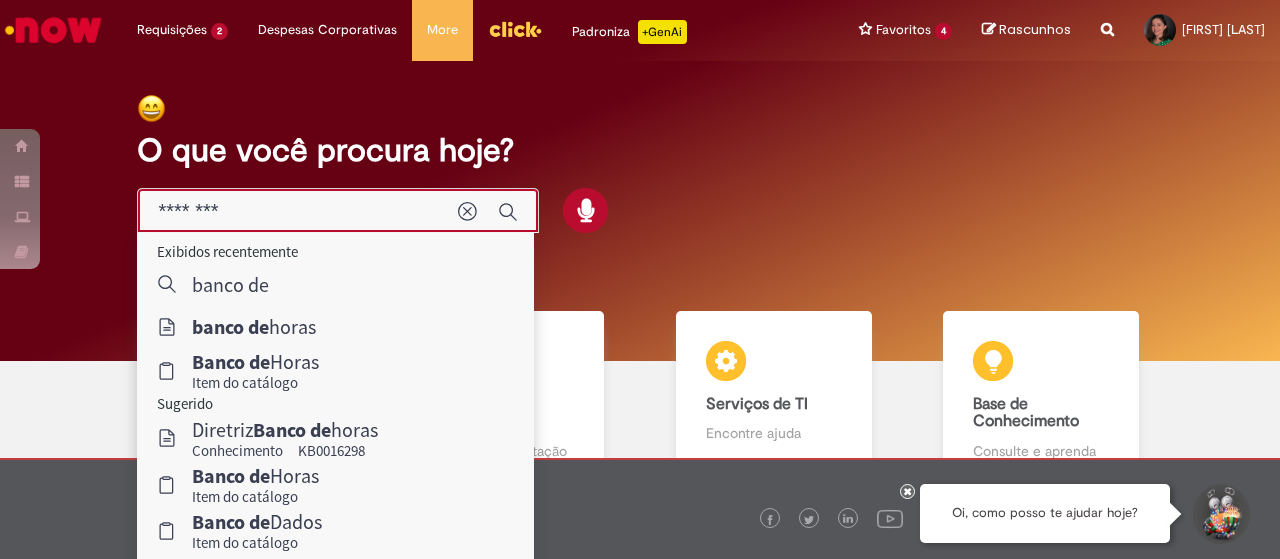type on "**********" 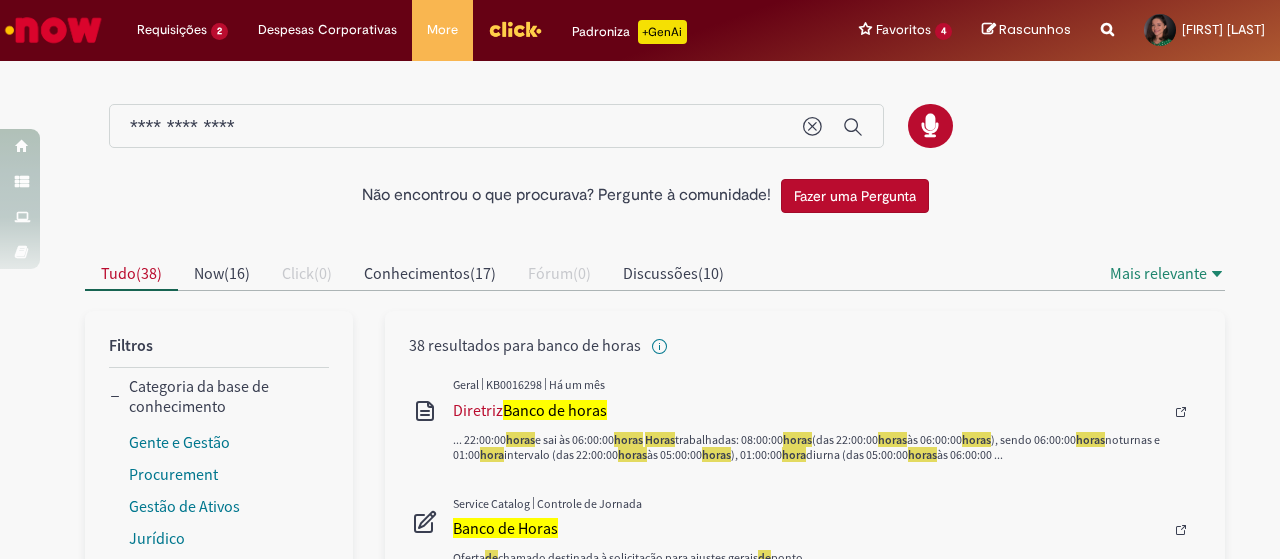scroll, scrollTop: 200, scrollLeft: 0, axis: vertical 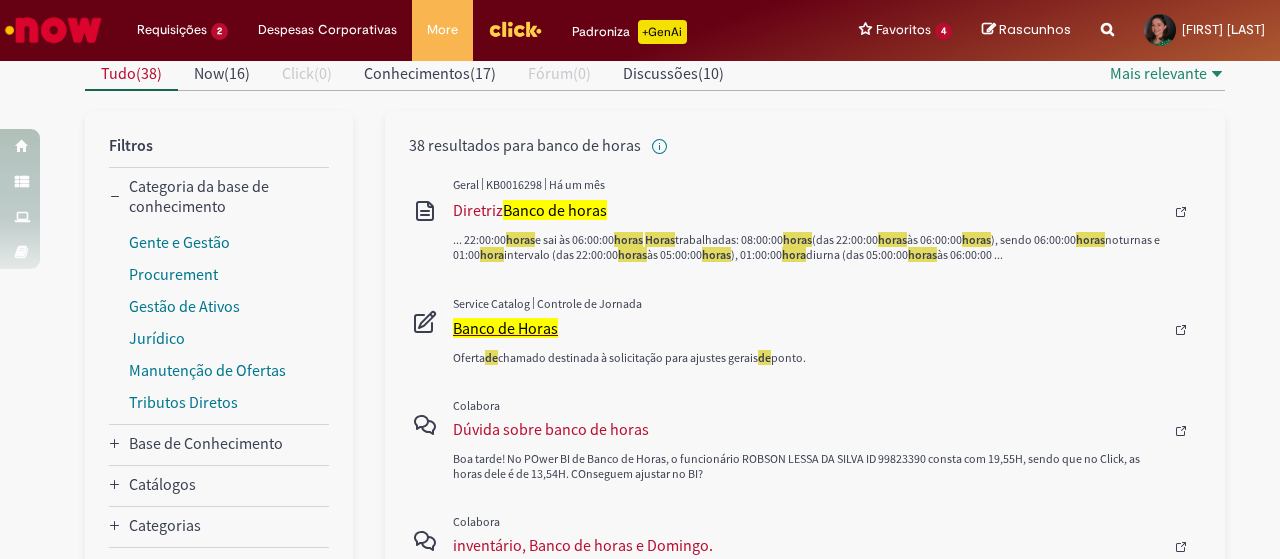 click on "Banco de Horas" at bounding box center (505, 328) 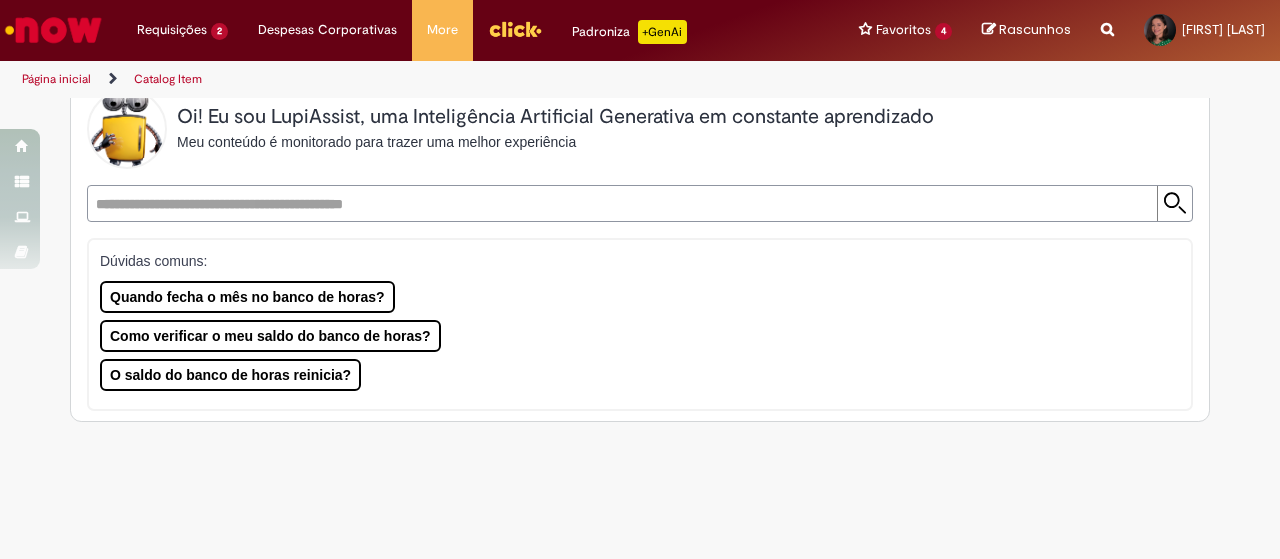 scroll, scrollTop: 0, scrollLeft: 0, axis: both 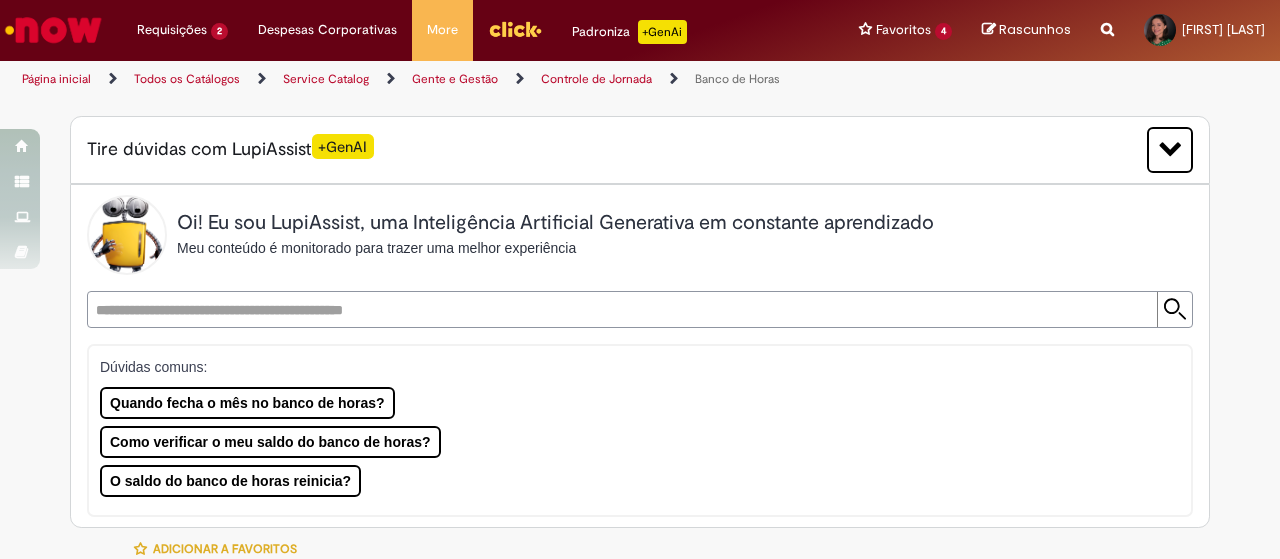 type on "********" 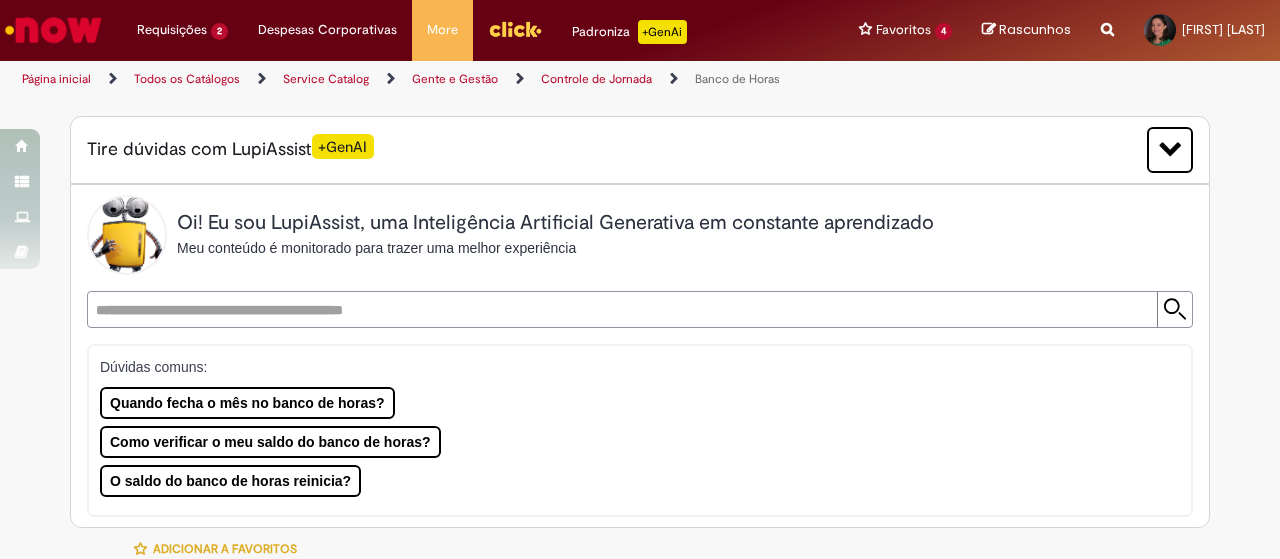 type on "**********" 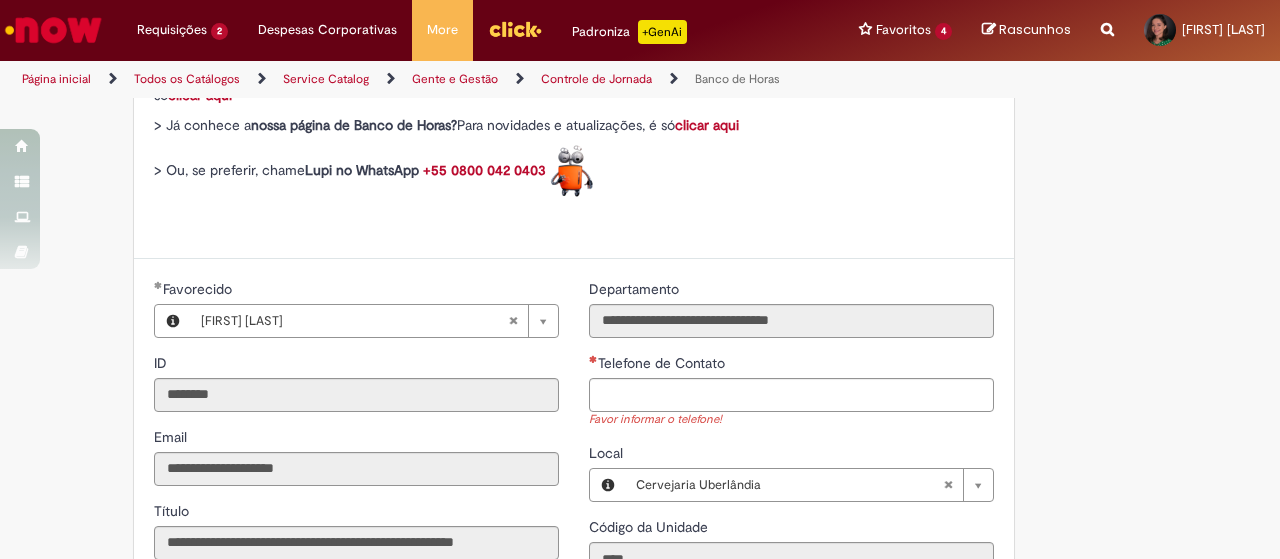 scroll, scrollTop: 900, scrollLeft: 0, axis: vertical 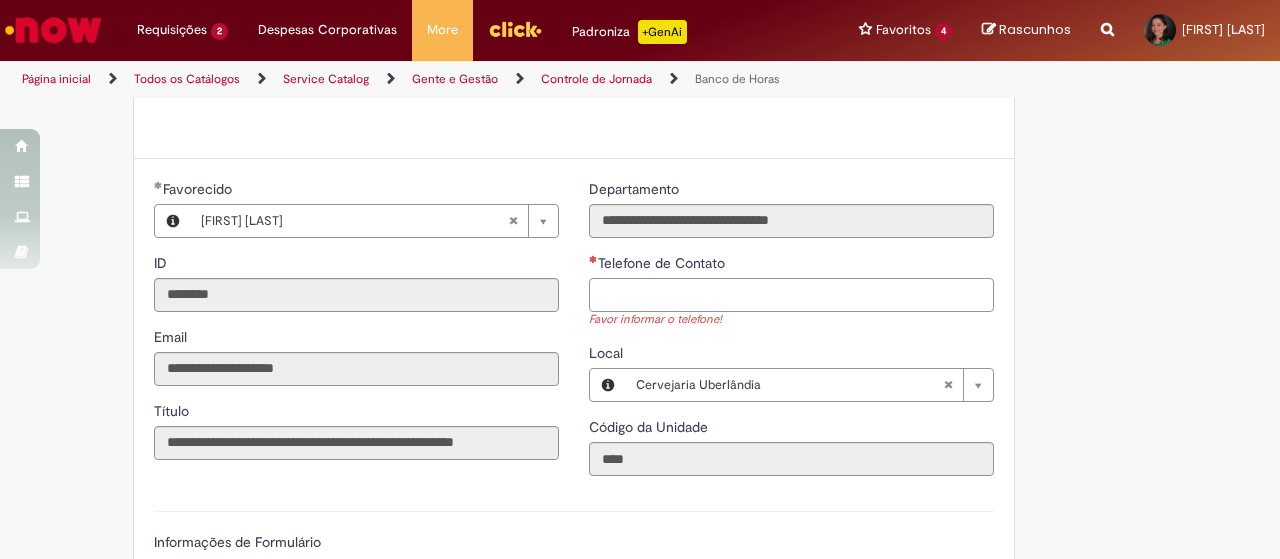 click on "Telefone de Contato" at bounding box center [791, 295] 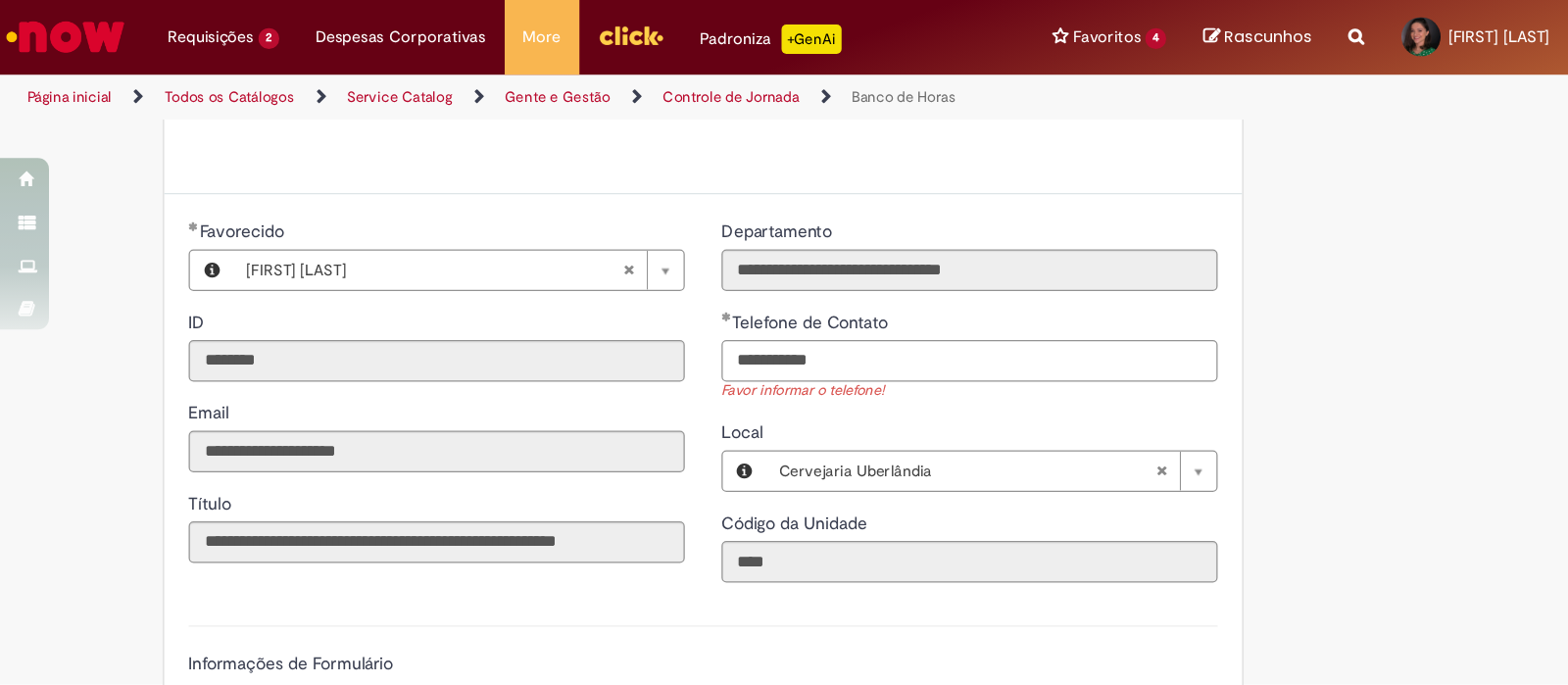 scroll, scrollTop: 1078, scrollLeft: 0, axis: vertical 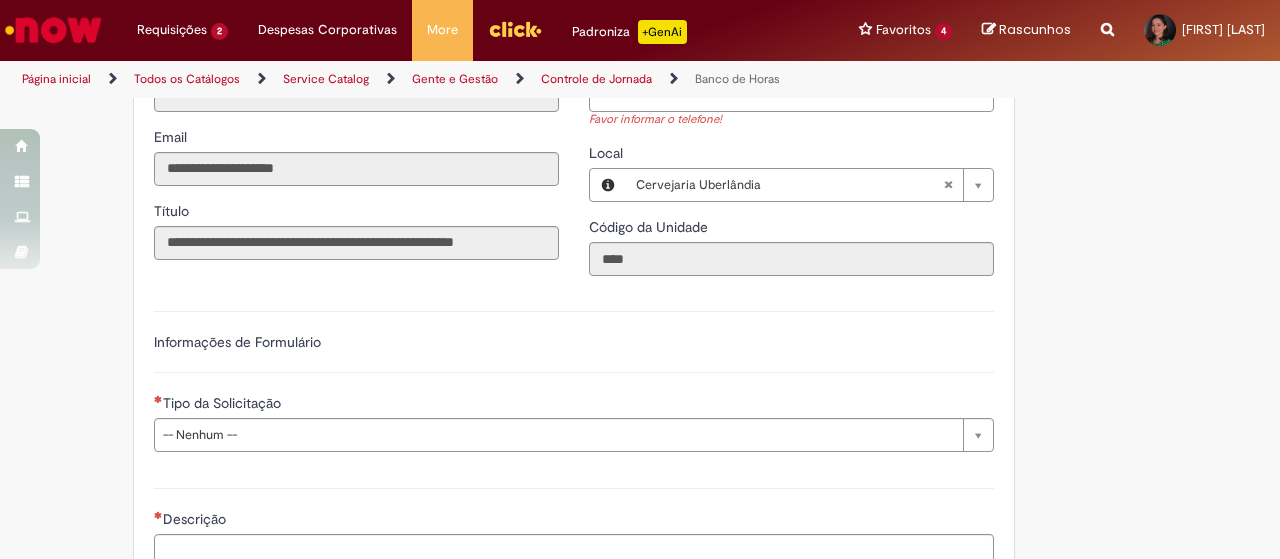type on "**********" 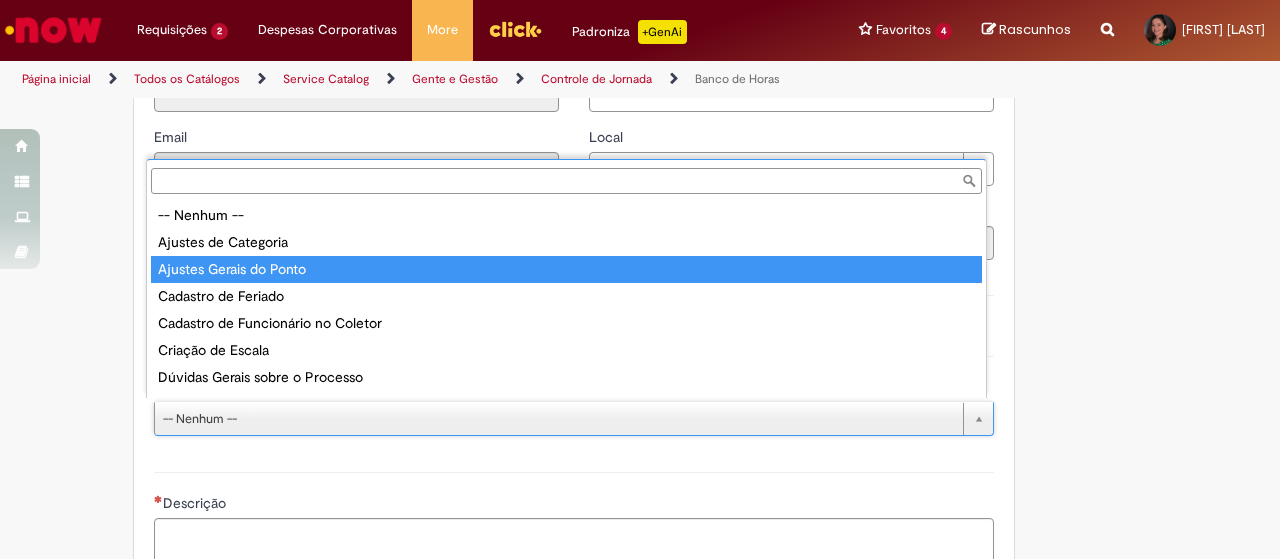 type on "**********" 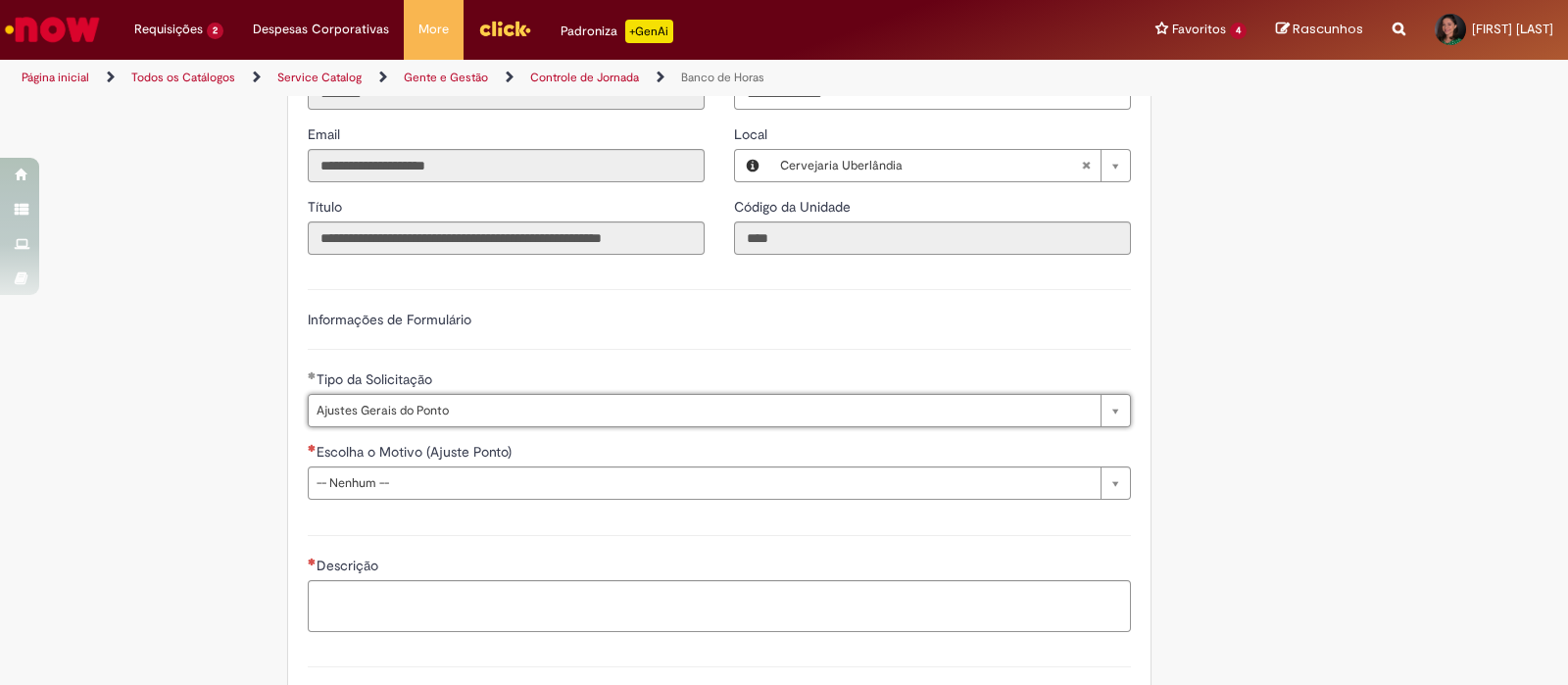 scroll, scrollTop: 1079, scrollLeft: 0, axis: vertical 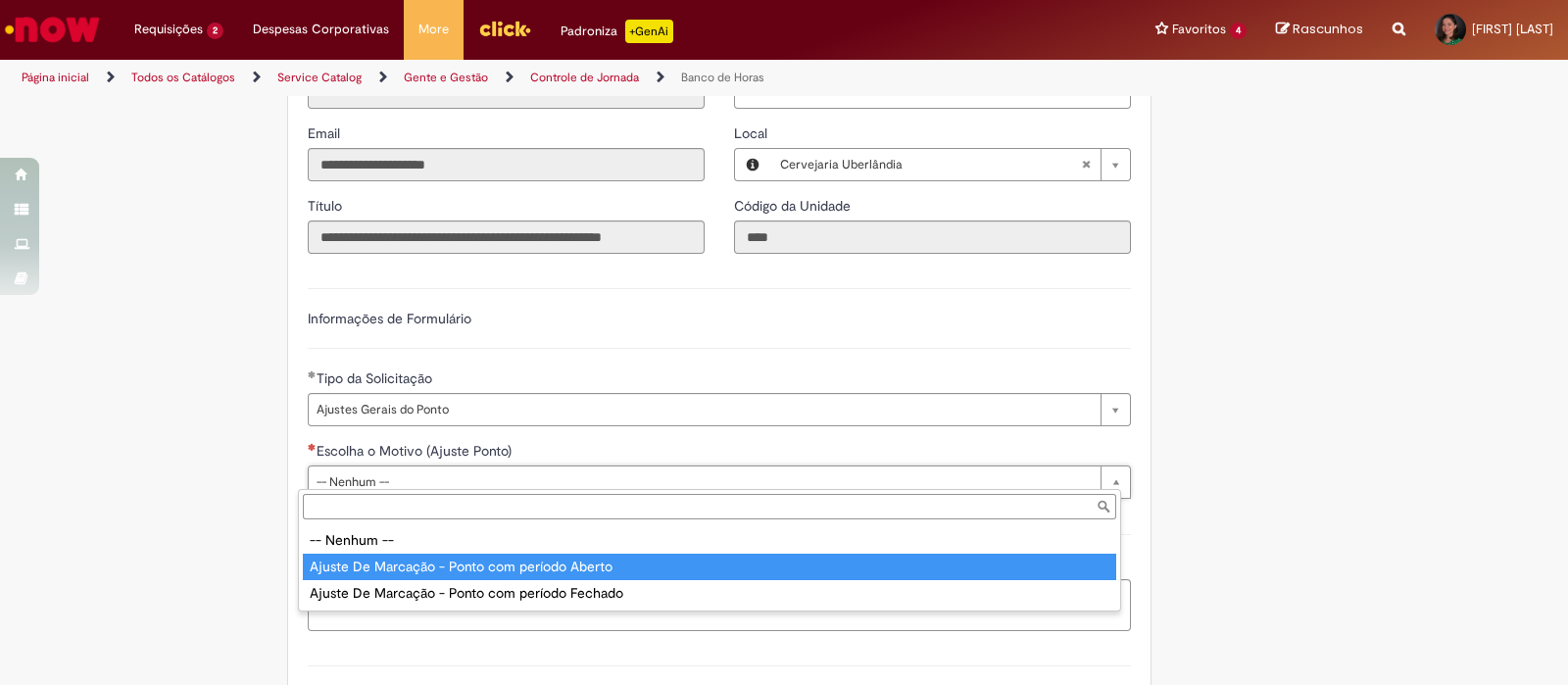 type on "**********" 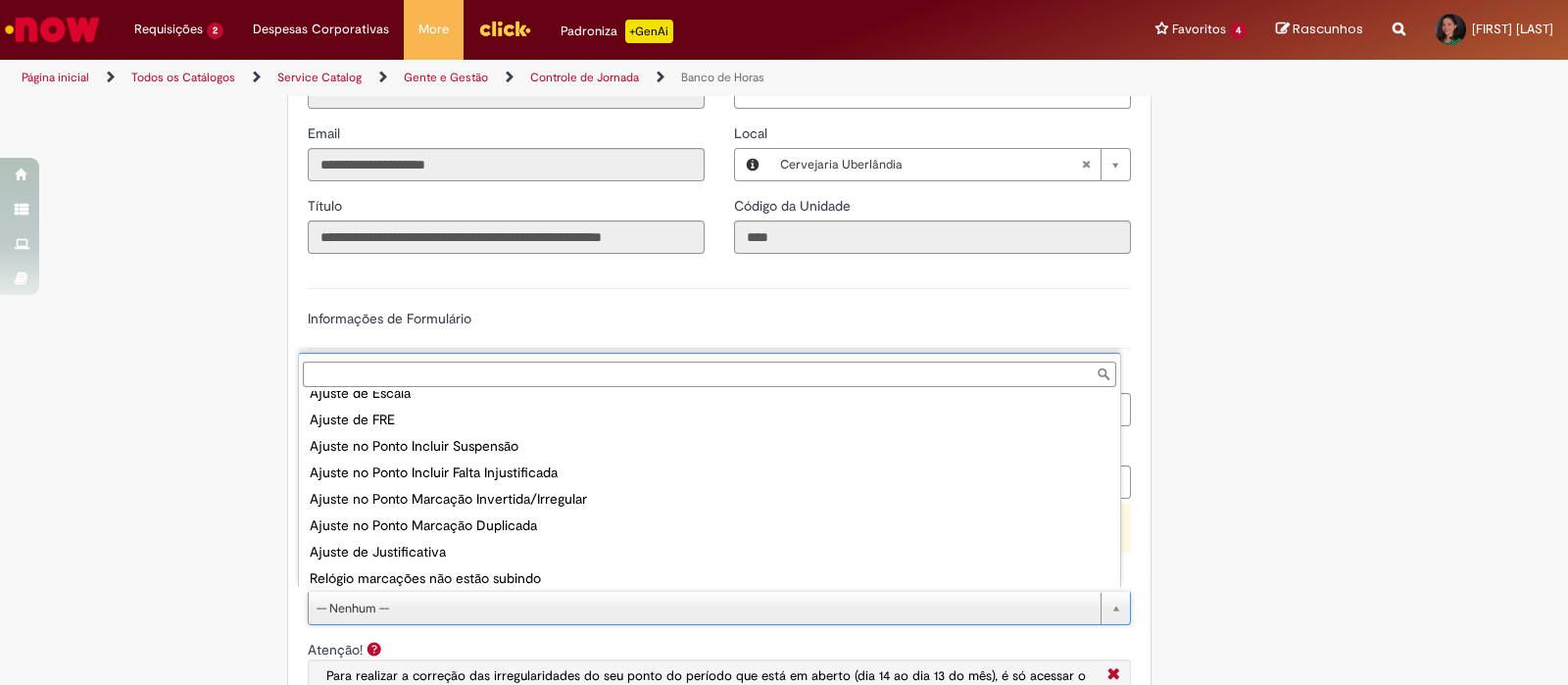 scroll, scrollTop: 102, scrollLeft: 0, axis: vertical 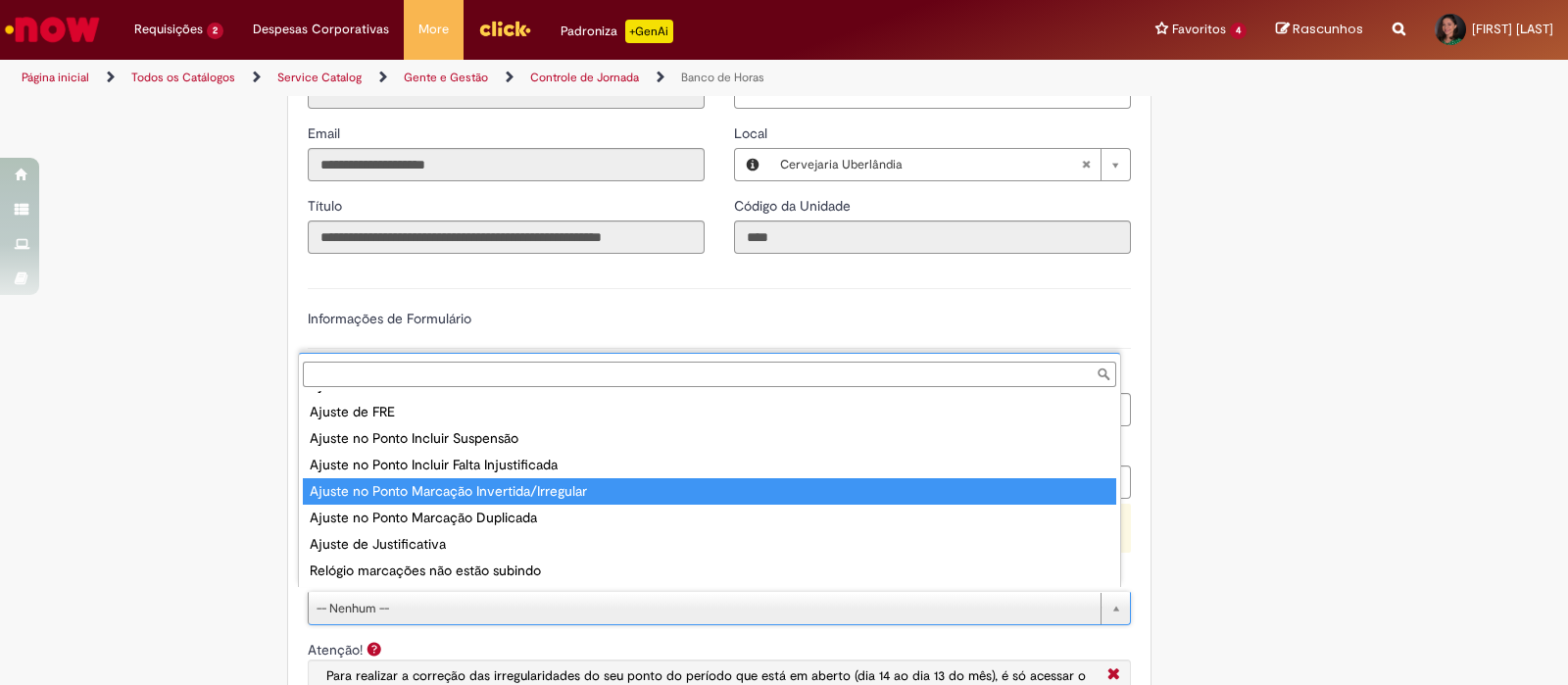 type on "**********" 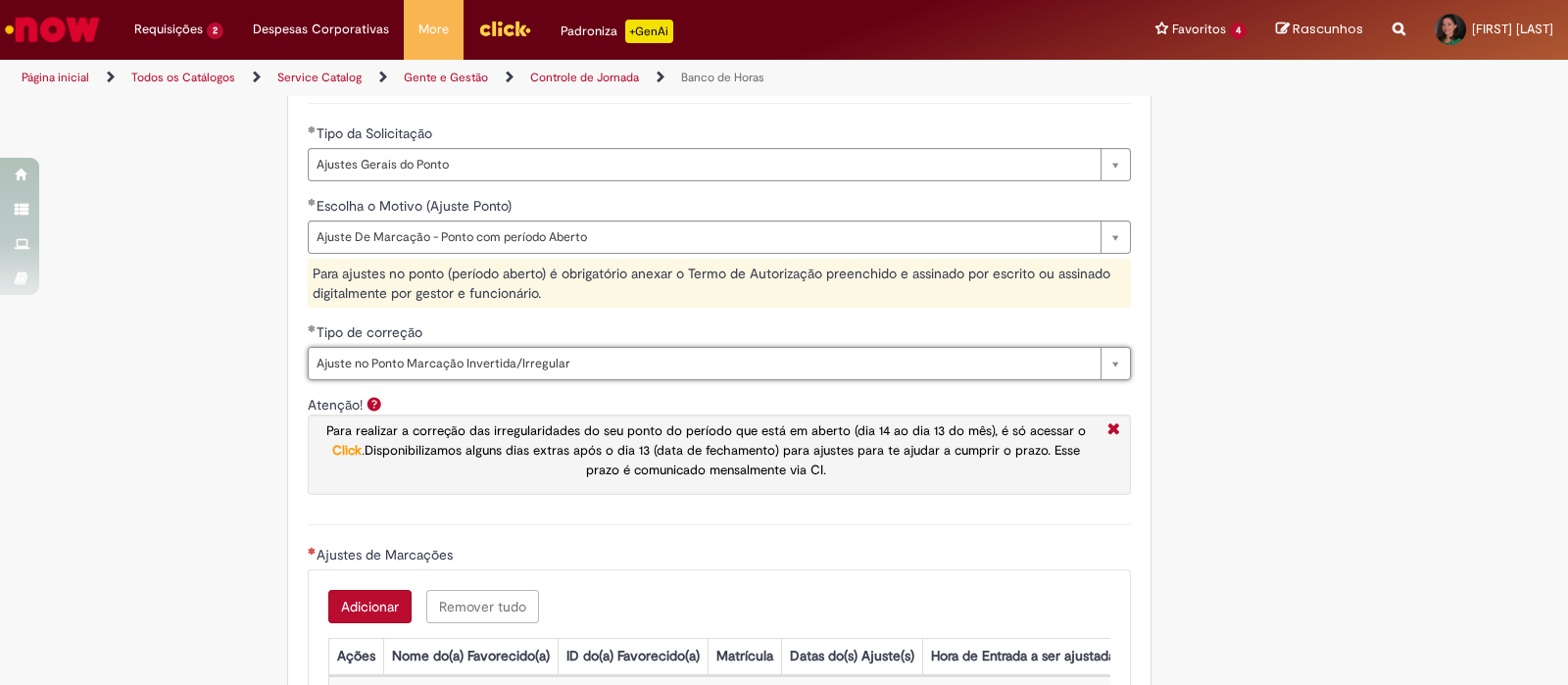 scroll, scrollTop: 1569, scrollLeft: 0, axis: vertical 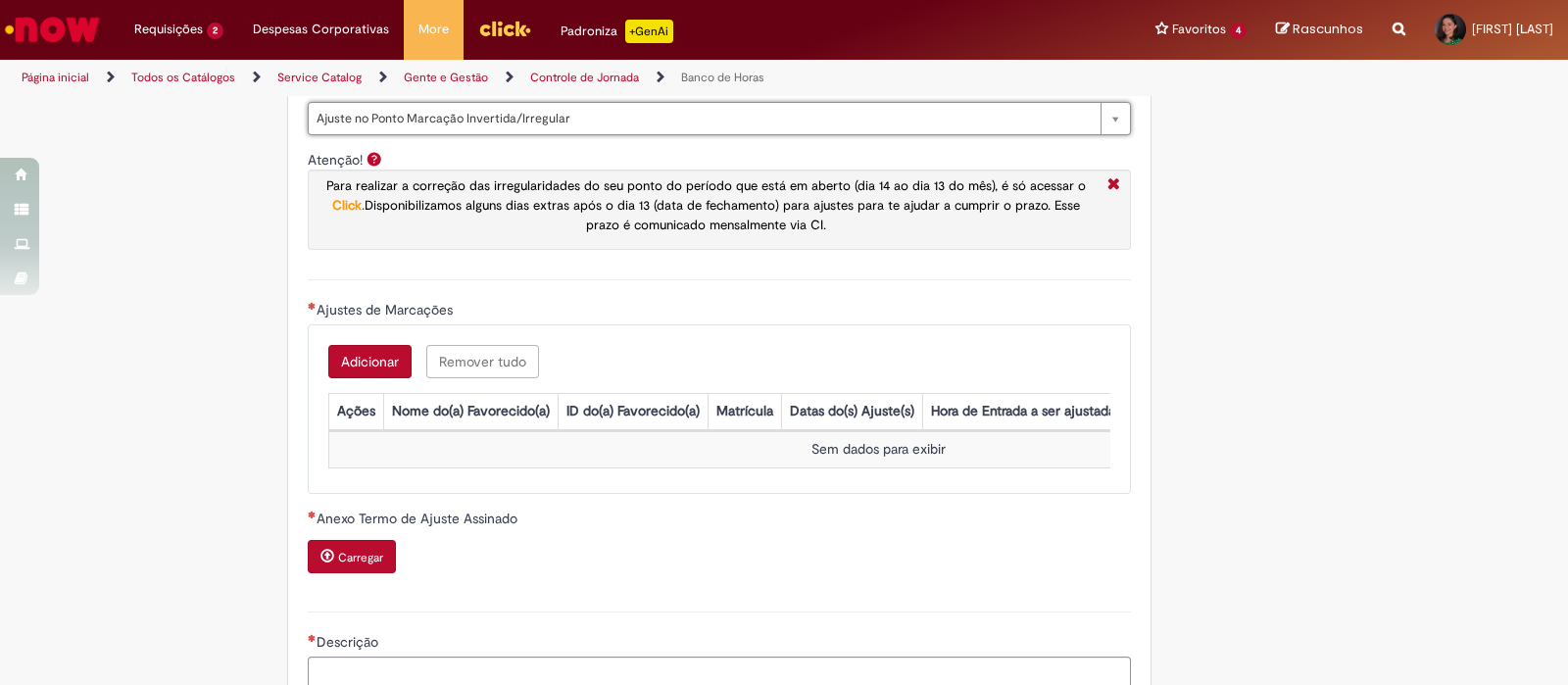 click on "Adicionar" at bounding box center (369, 362) 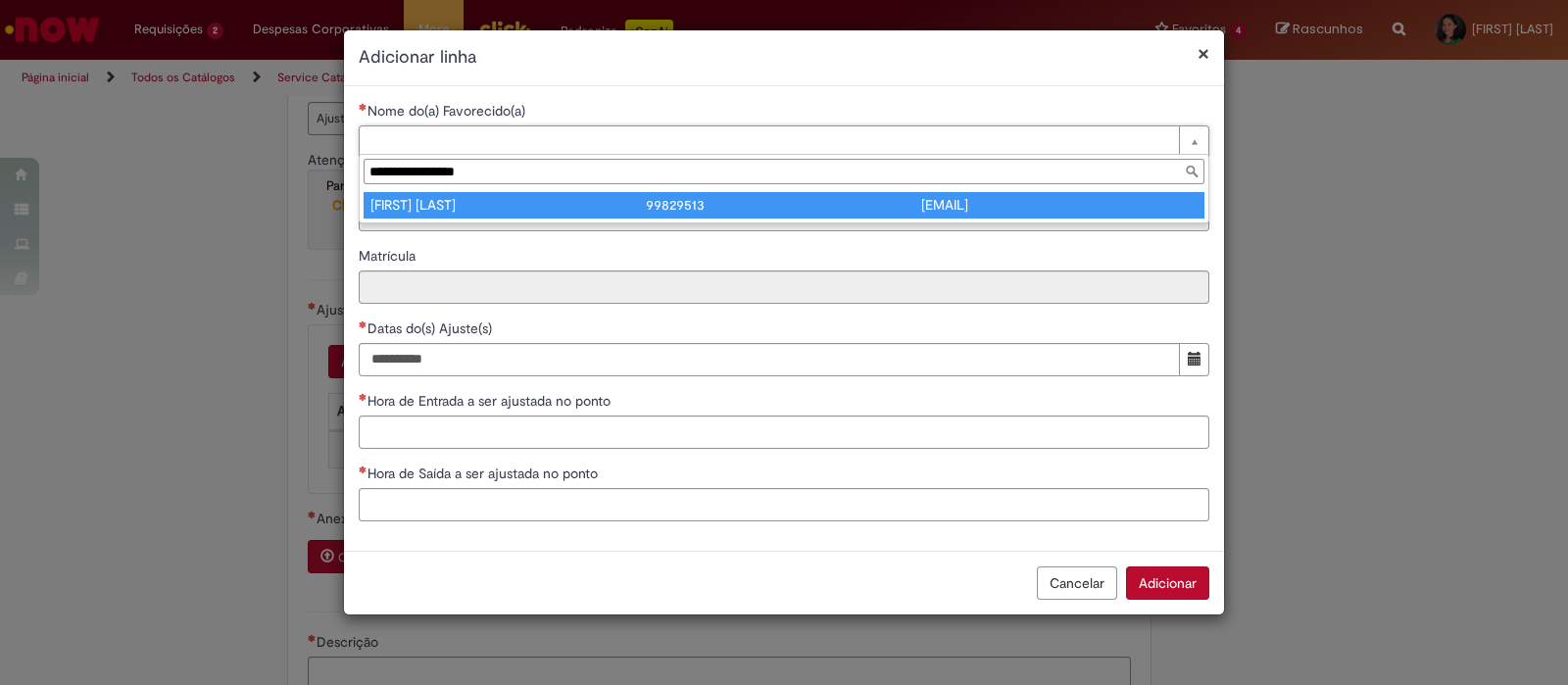 type on "**********" 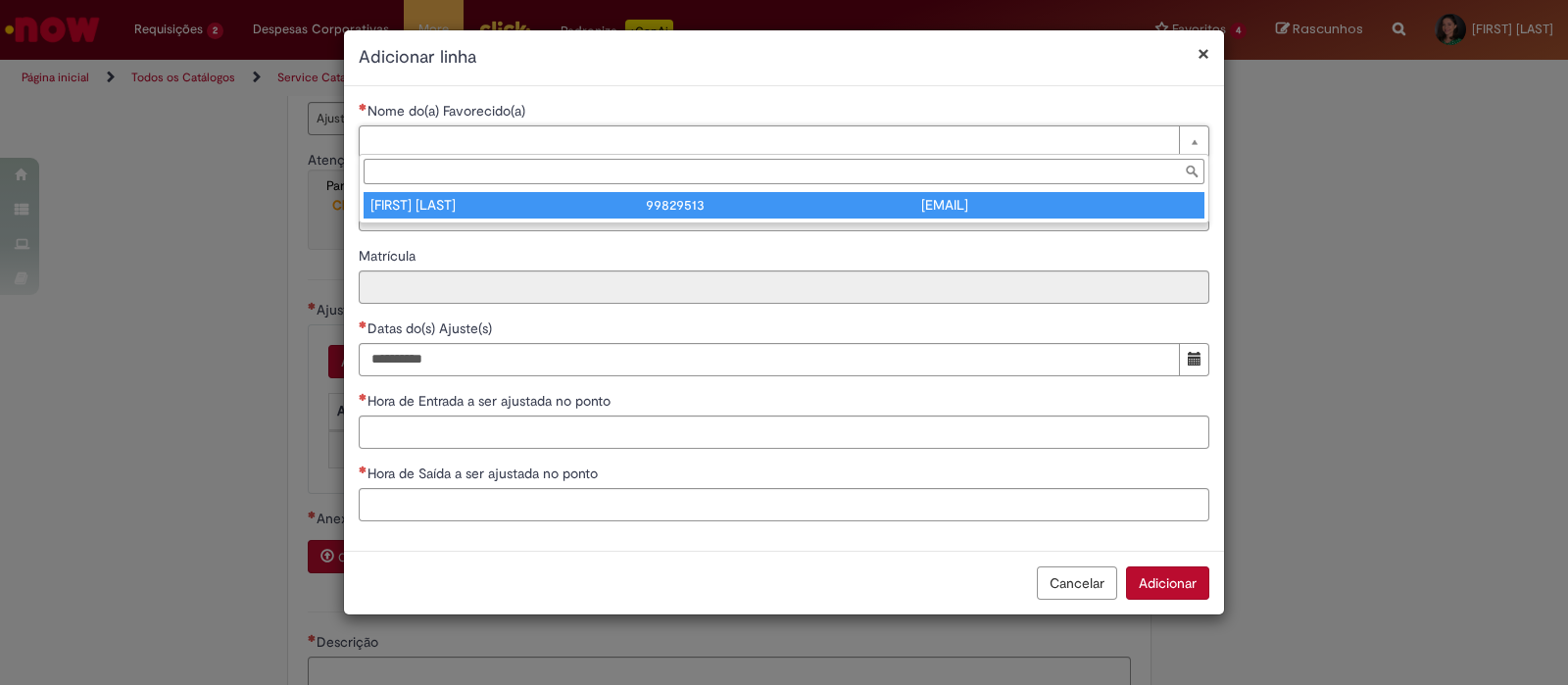 type on "********" 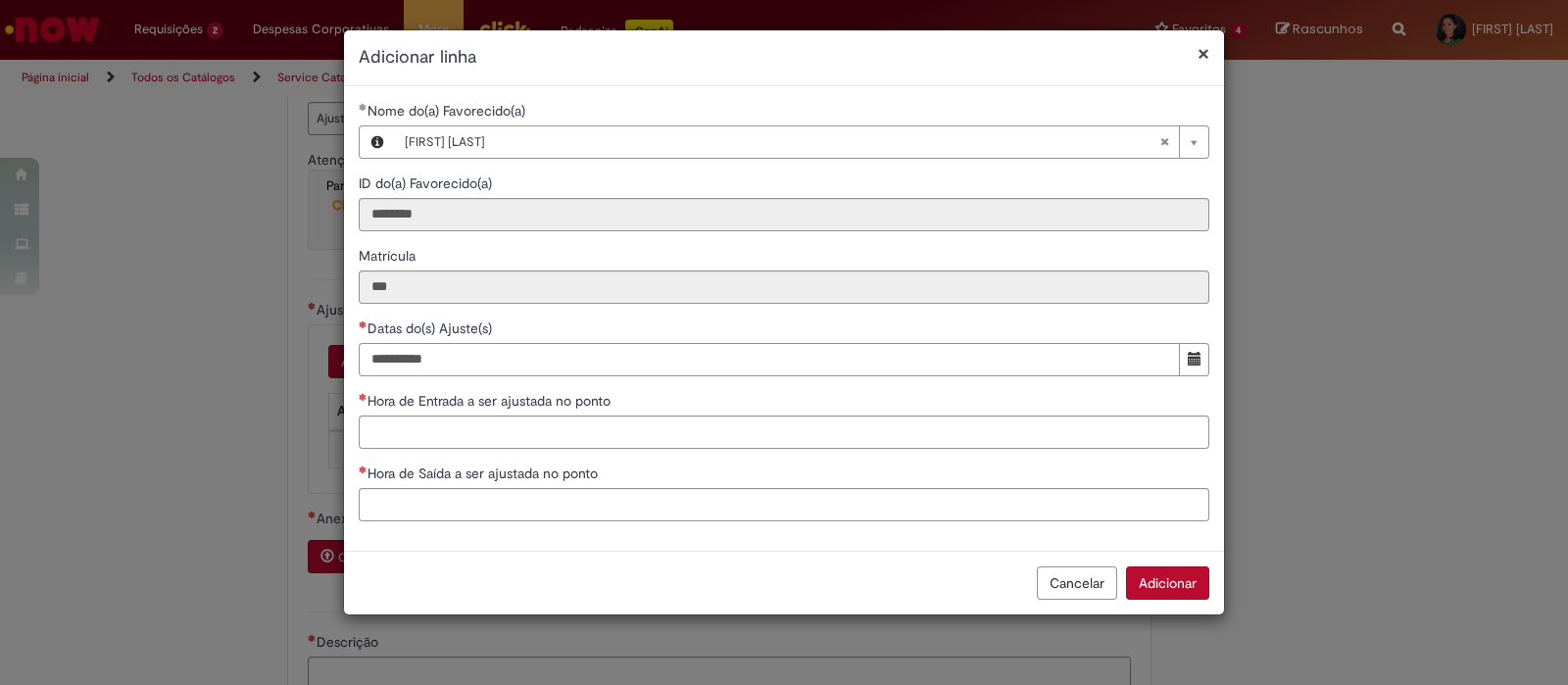 click on "Datas do(s) Ajuste(s)" at bounding box center (769, 360) 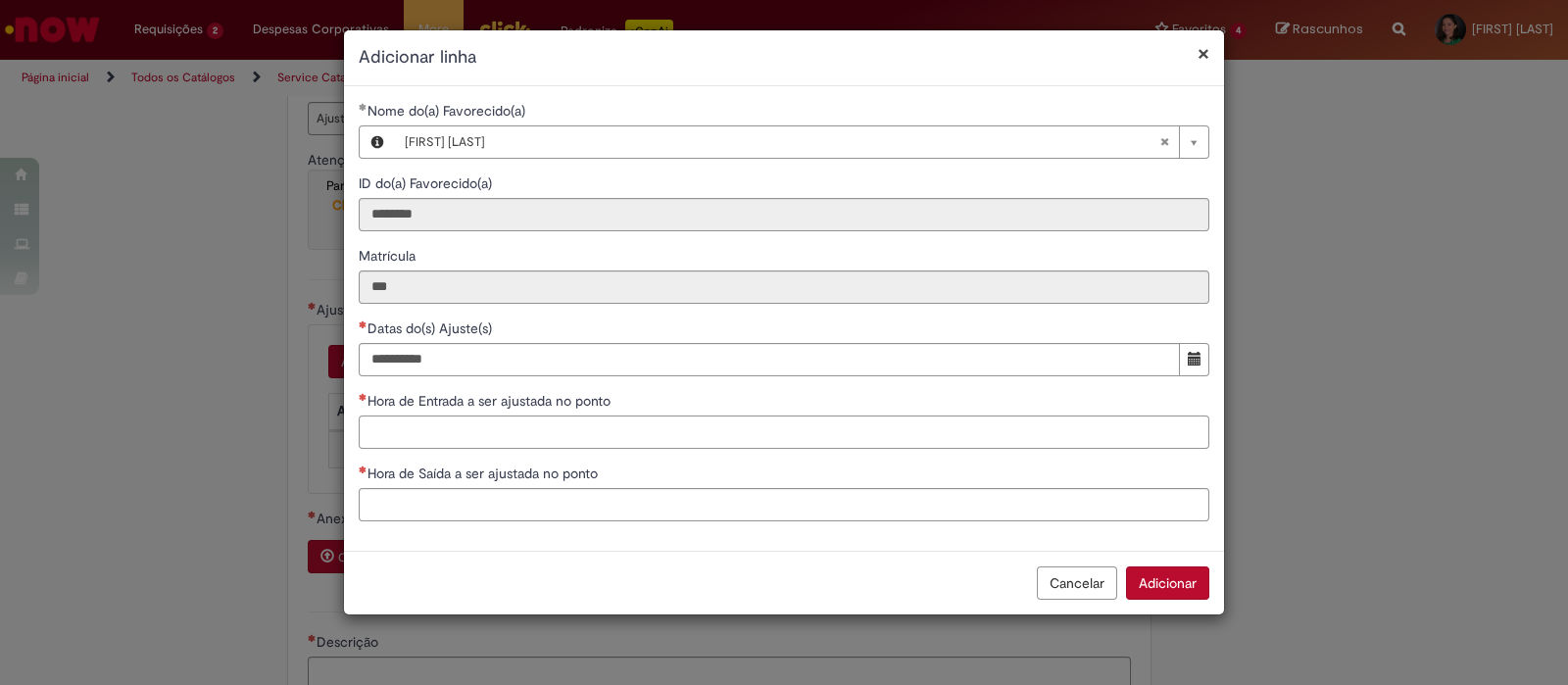 click on "Hora de Entrada a ser ajustada no ponto" at bounding box center [784, 432] 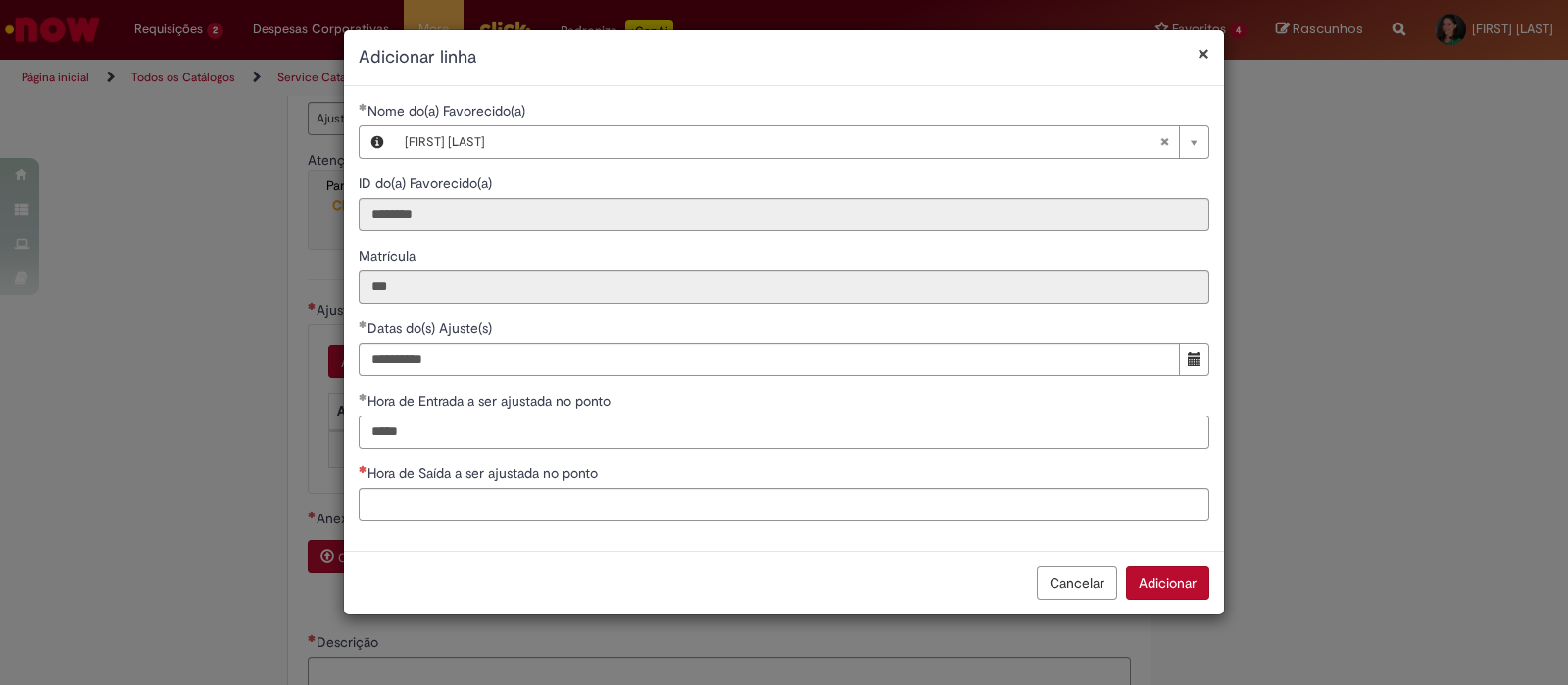 type on "*****" 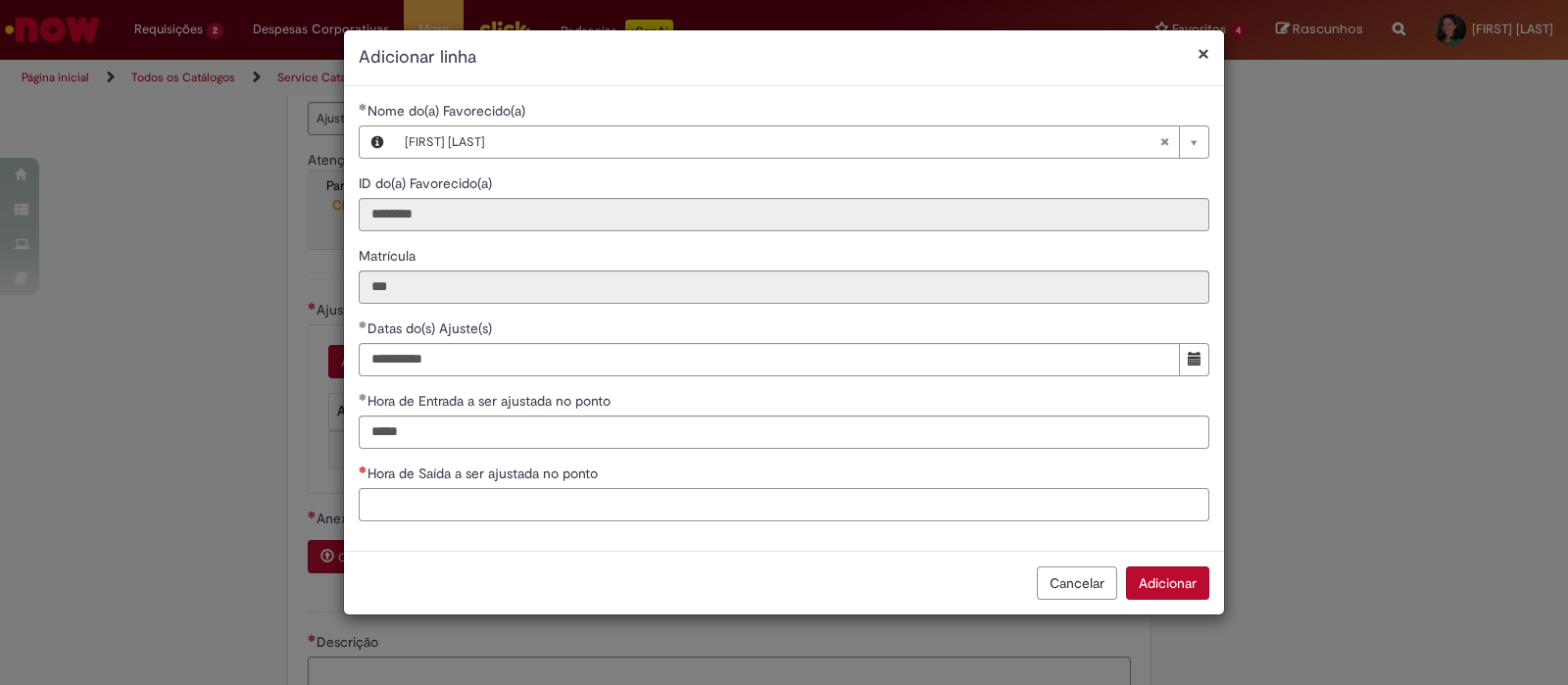 click on "Hora de Saída a ser ajustada no ponto" at bounding box center (784, 505) 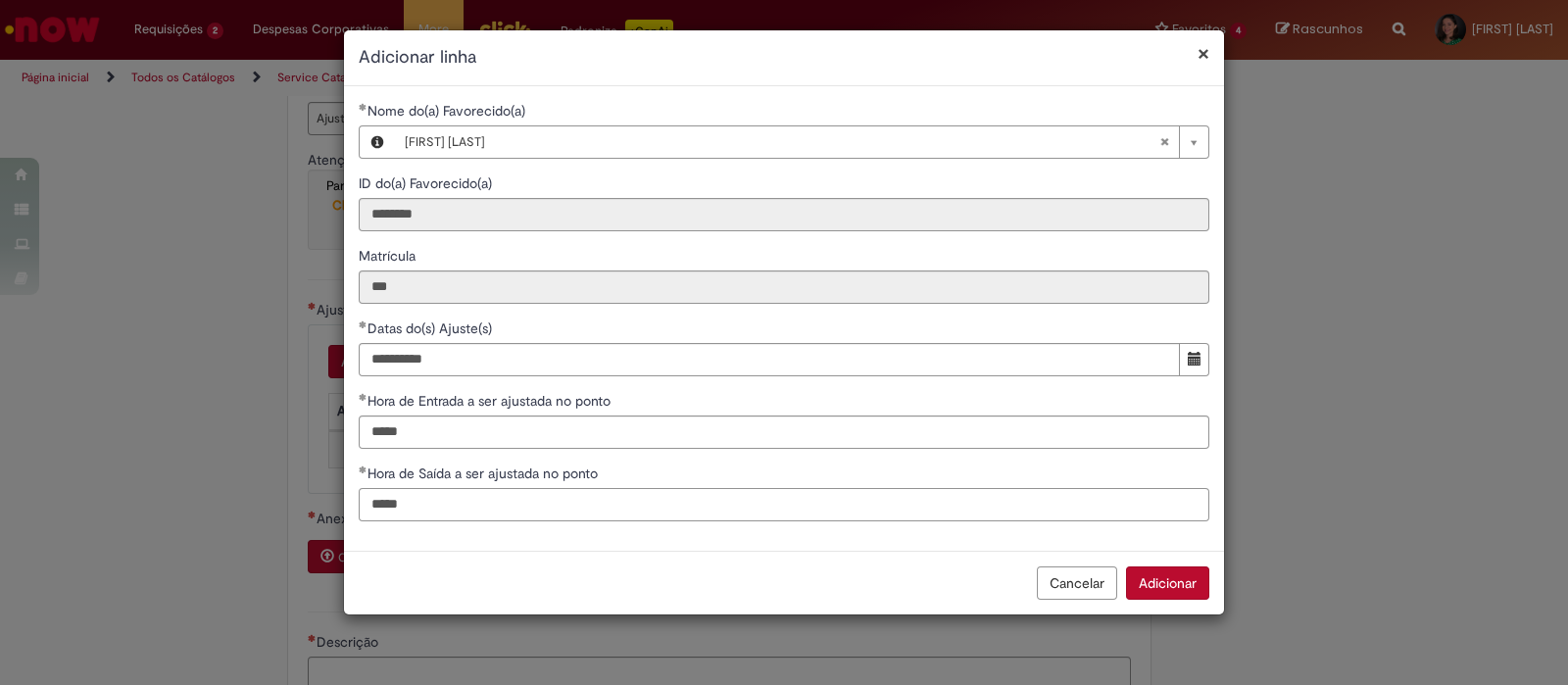 type on "*****" 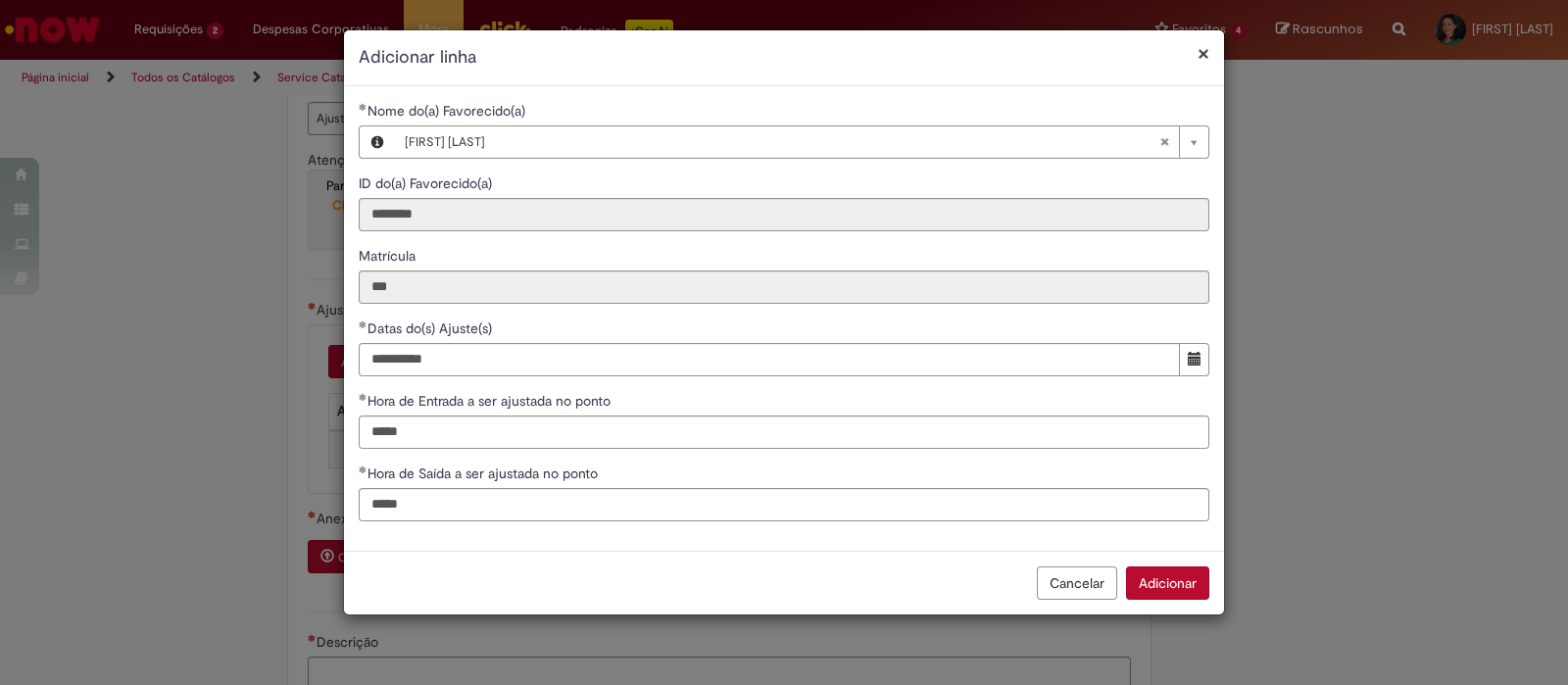 click on "Adicionar" at bounding box center [1167, 583] 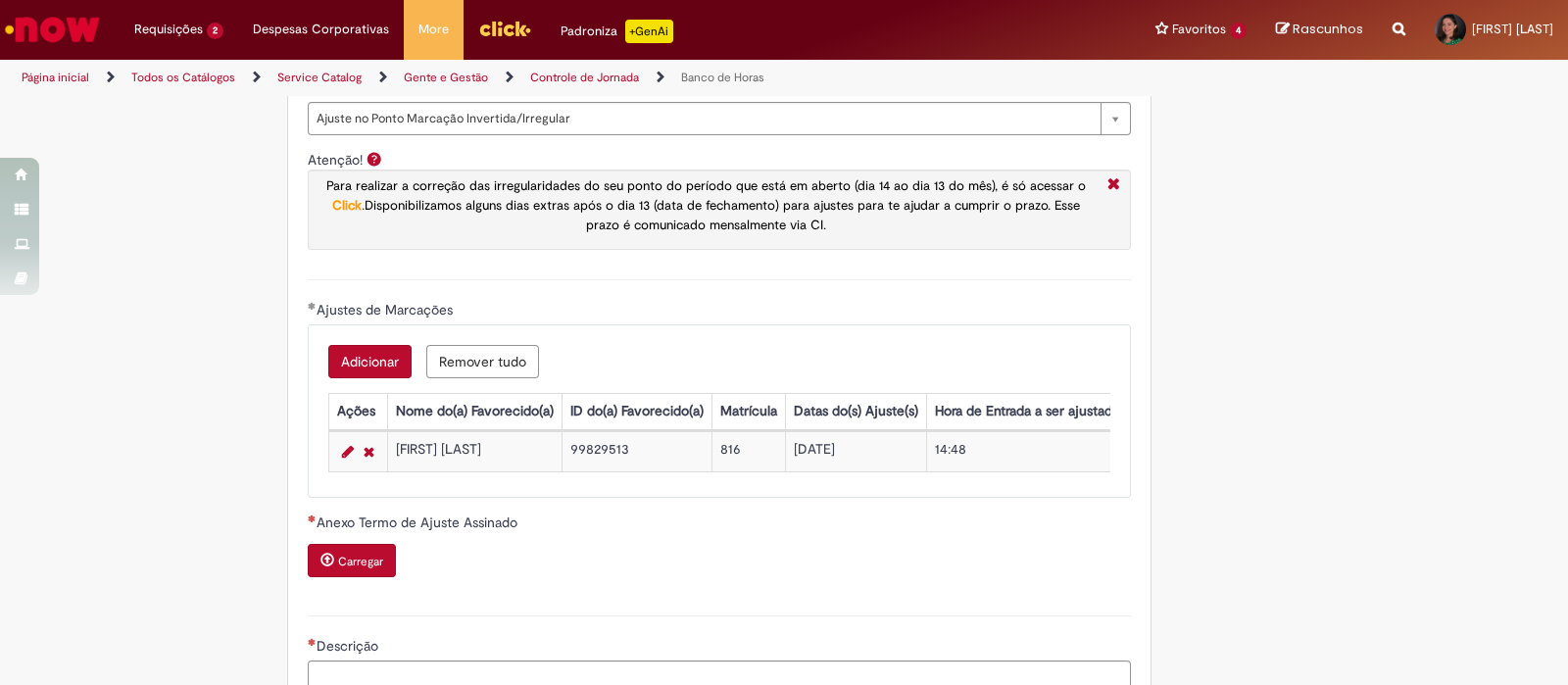 click on "Adicionar" at bounding box center (369, 362) 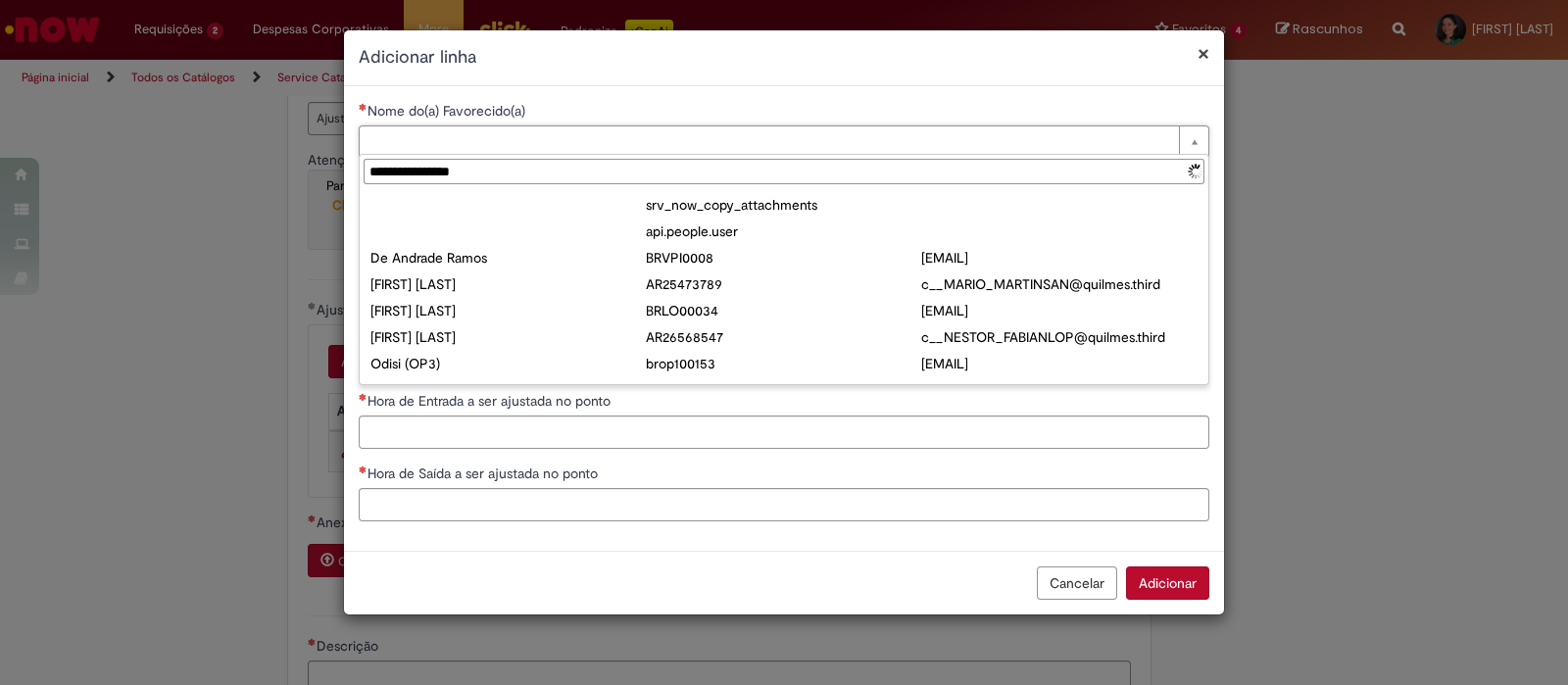 type on "**********" 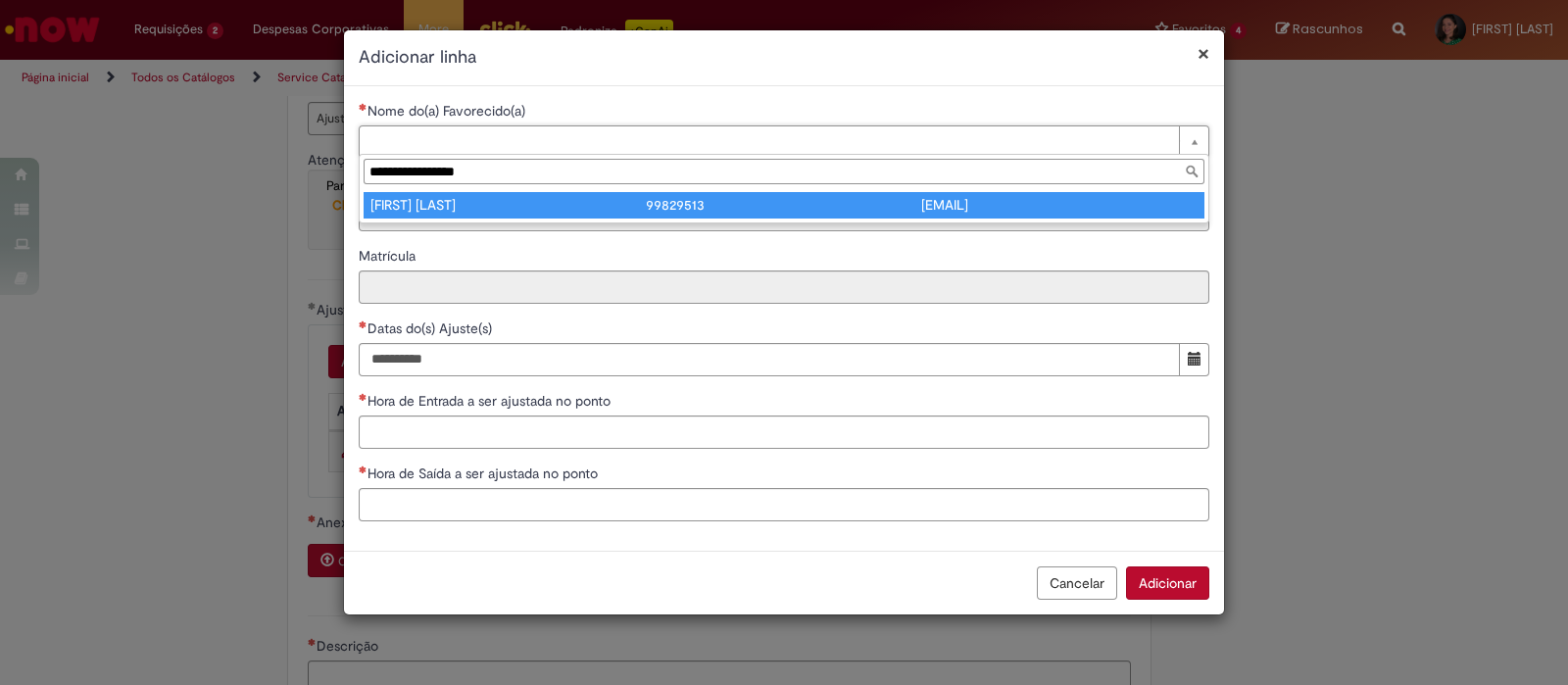 type on "**********" 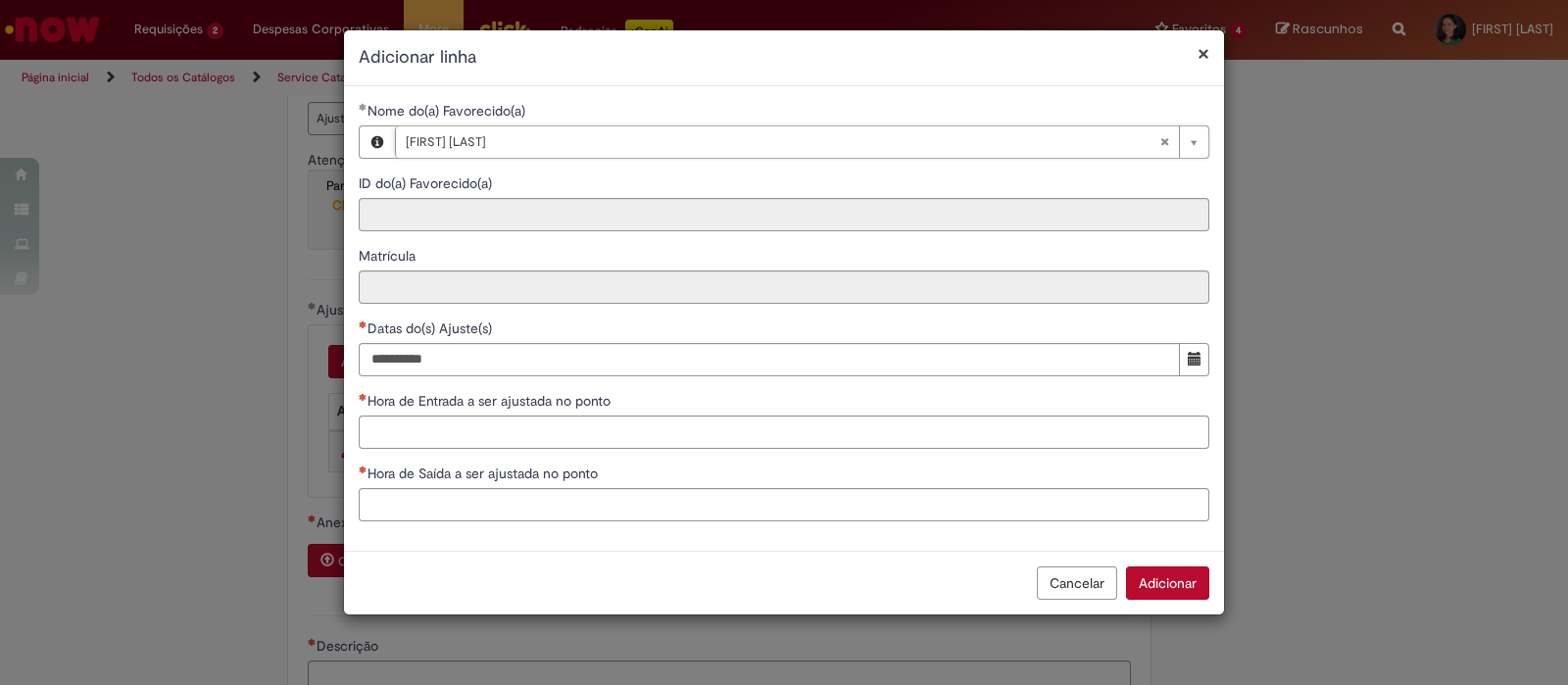 type on "********" 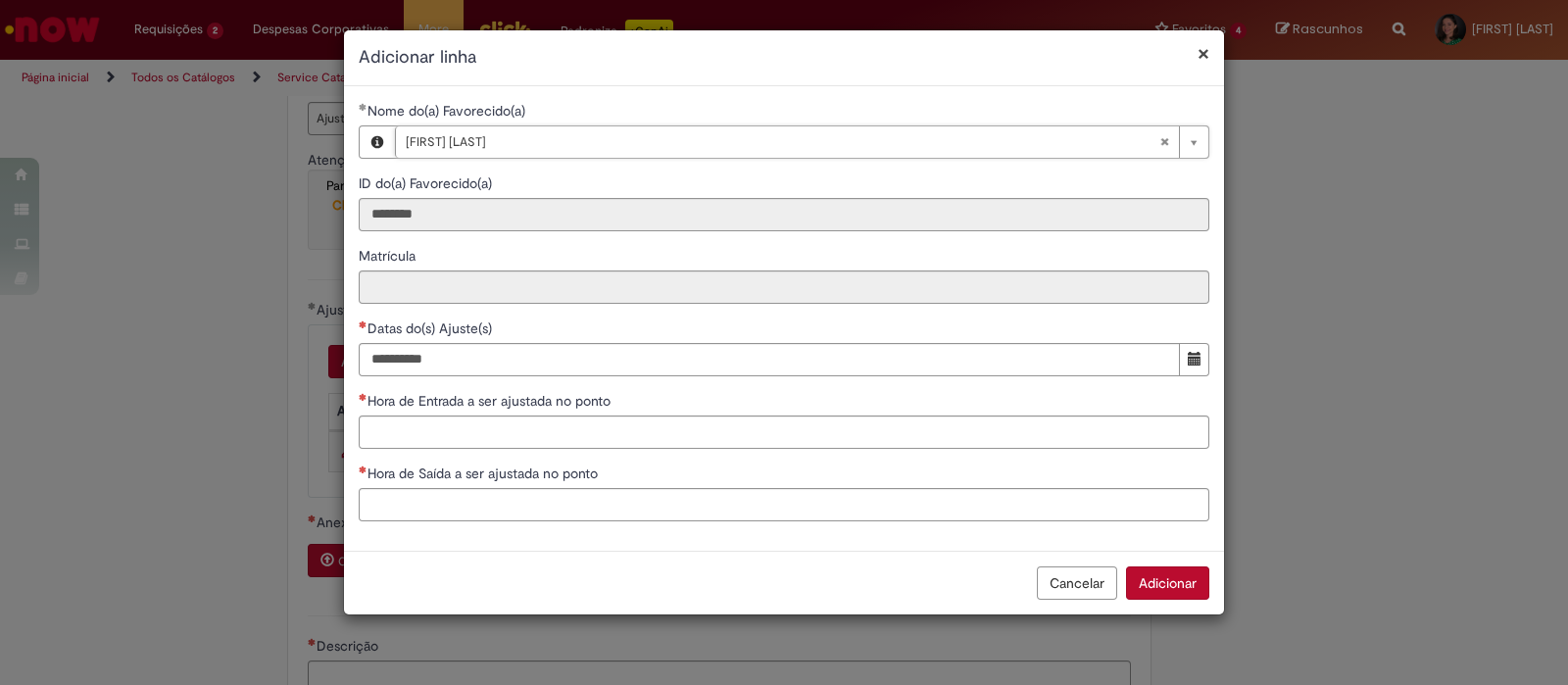 type on "***" 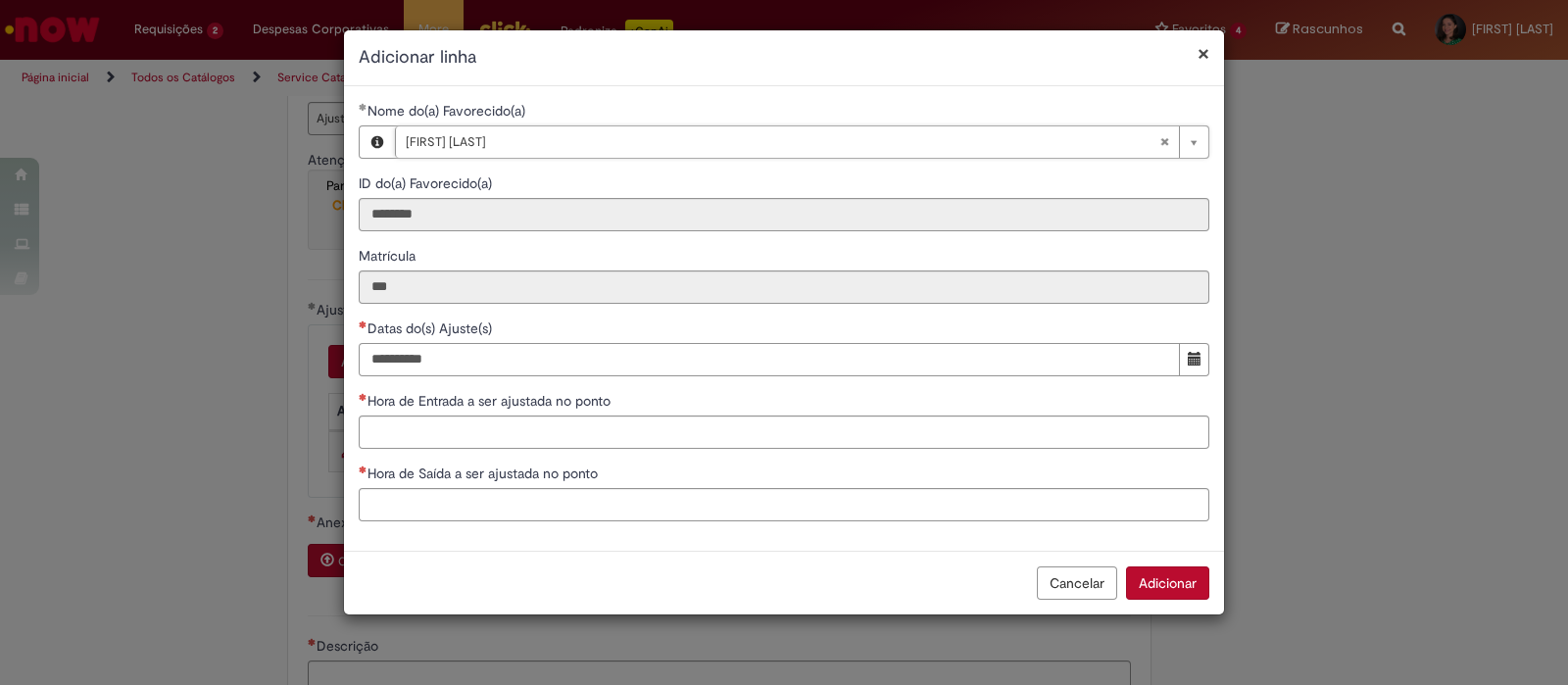 click on "Datas do(s) Ajuste(s)" at bounding box center (769, 360) 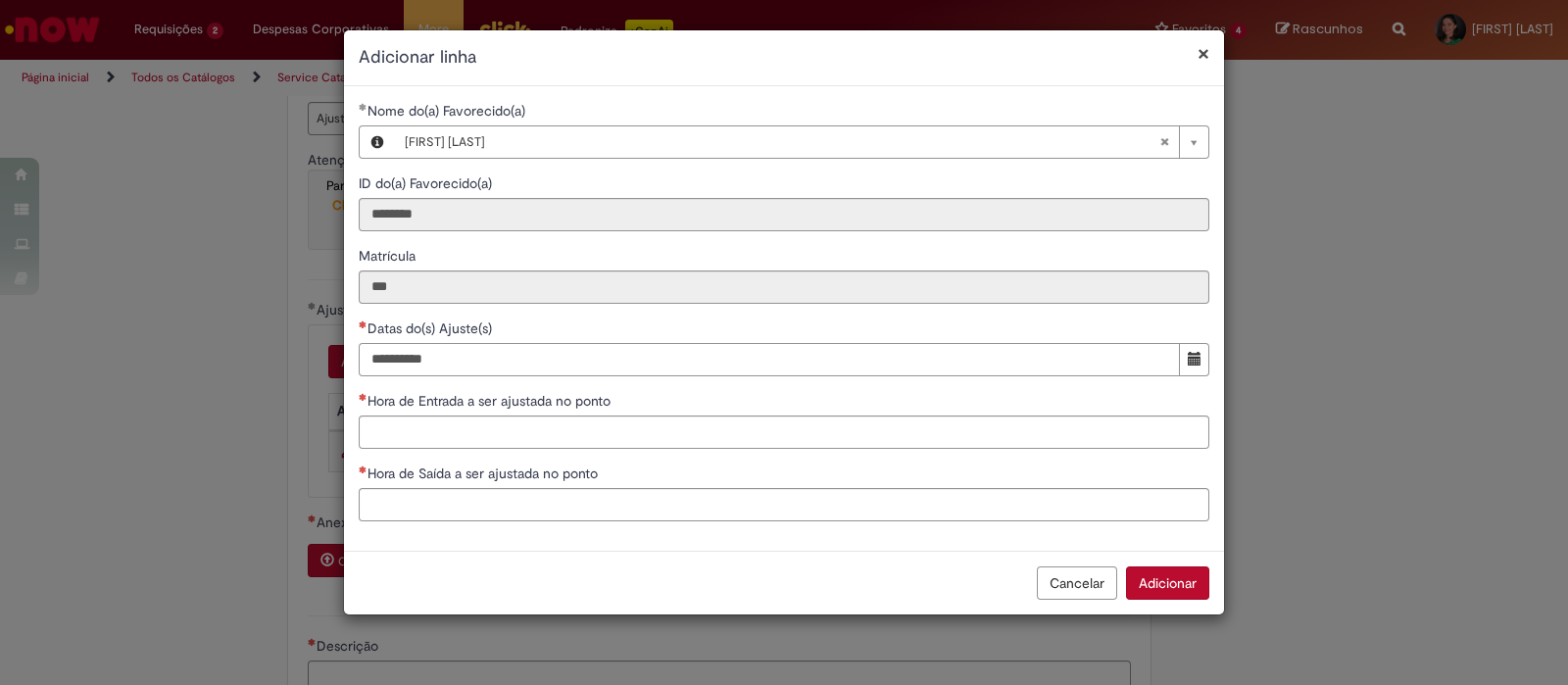 type on "**********" 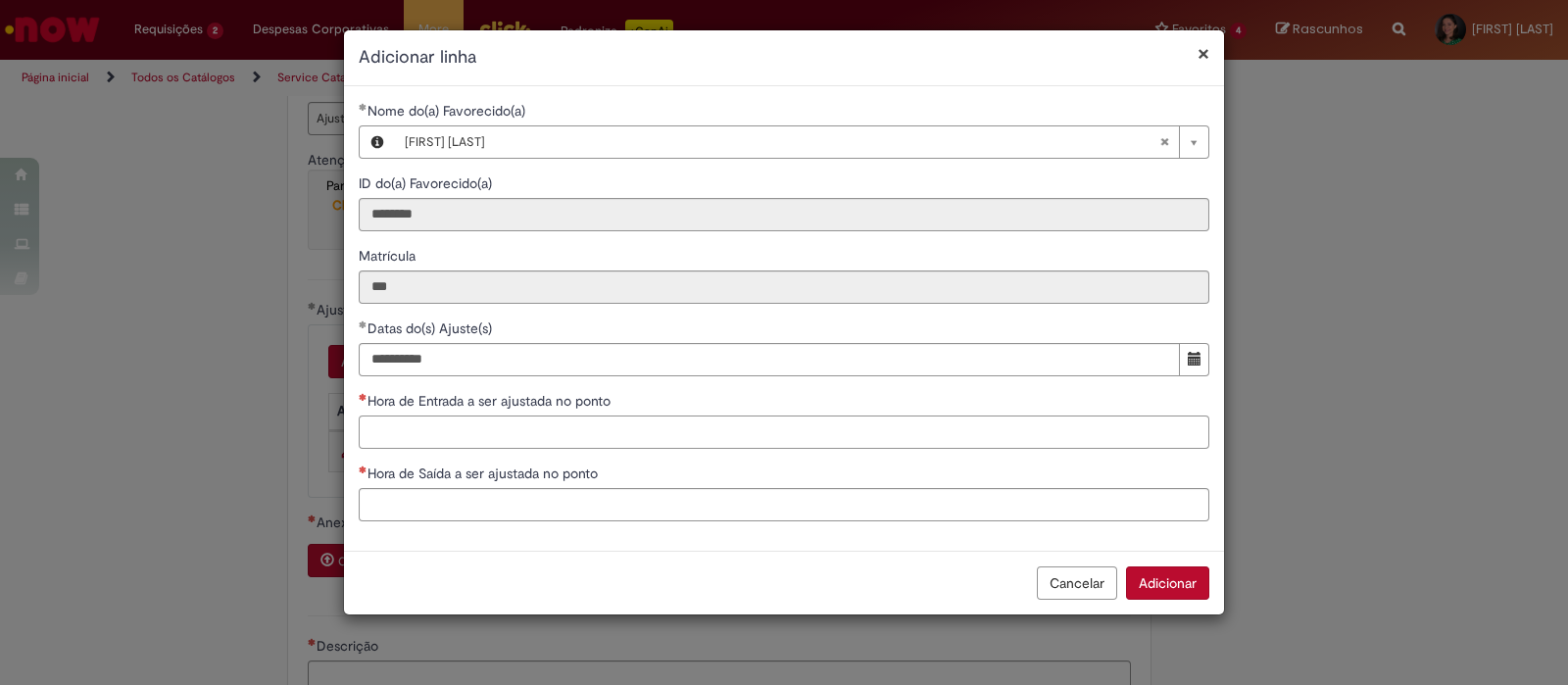 click on "Hora de Entrada a ser ajustada no ponto" at bounding box center (784, 432) 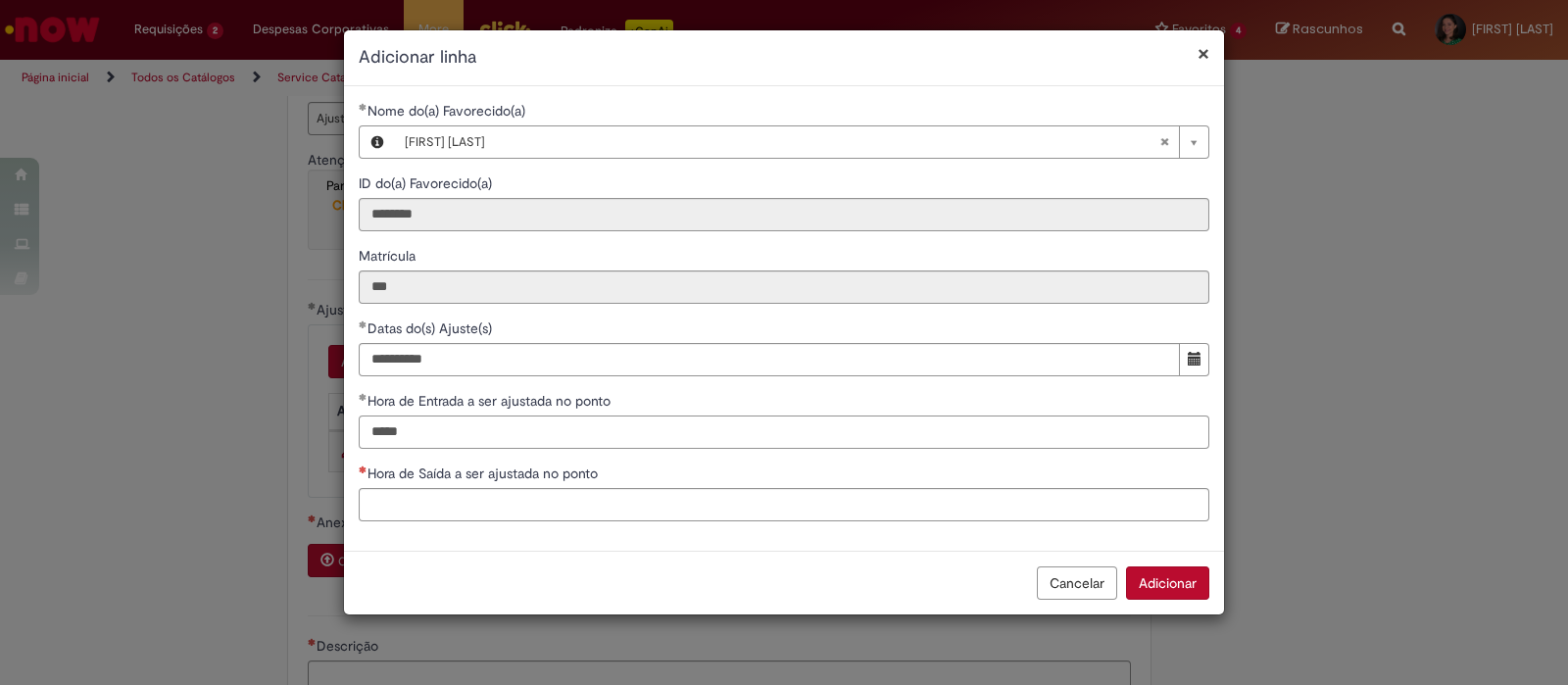 type on "*****" 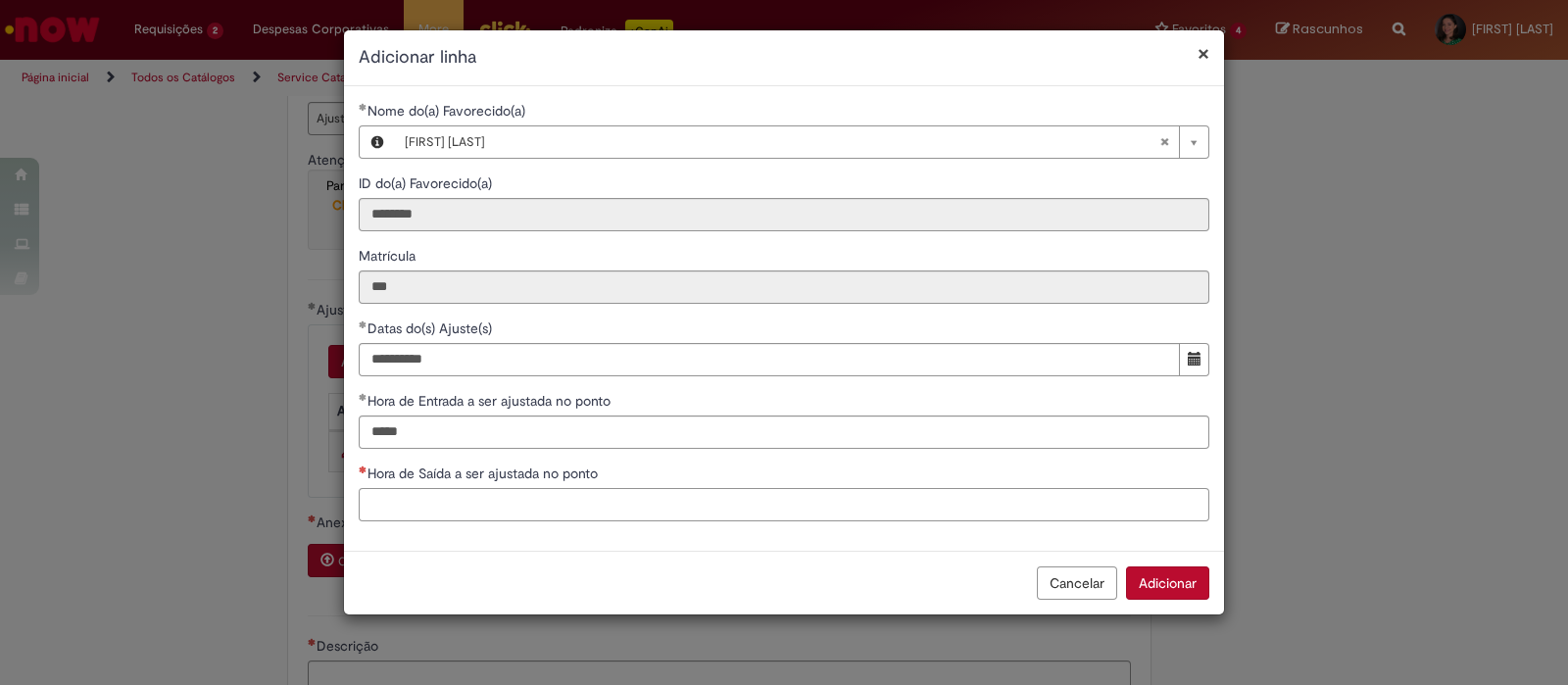 click on "Hora de Saída a ser ajustada no ponto" at bounding box center [784, 505] 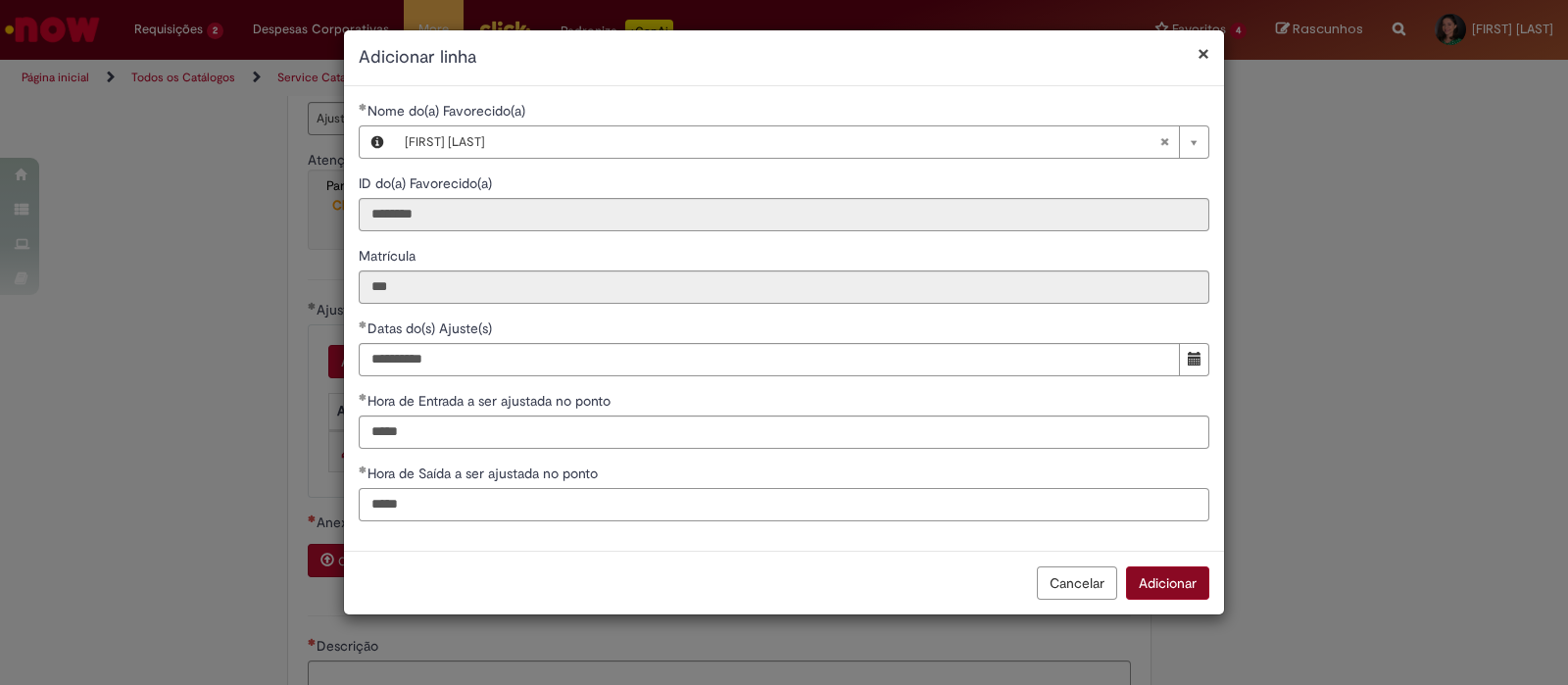 type on "*****" 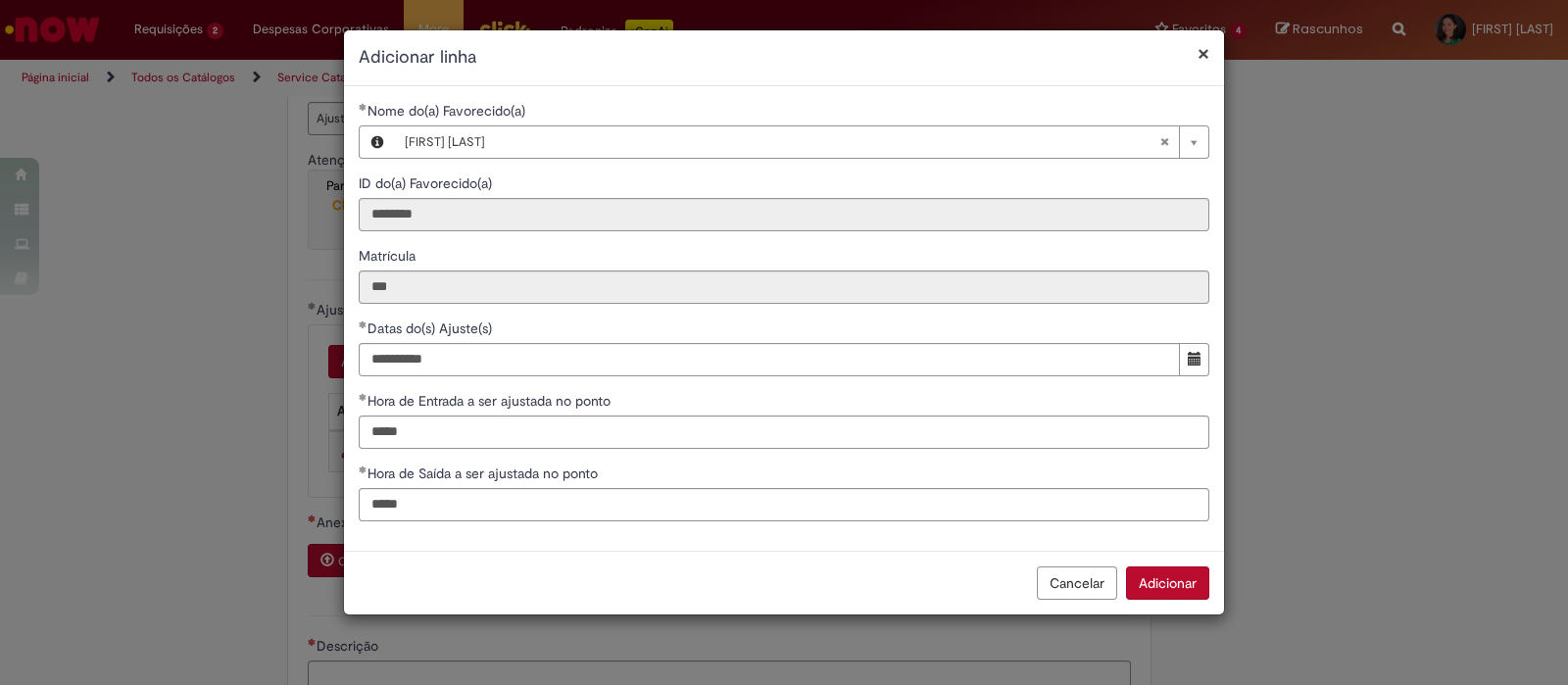click on "Adicionar" at bounding box center (1167, 583) 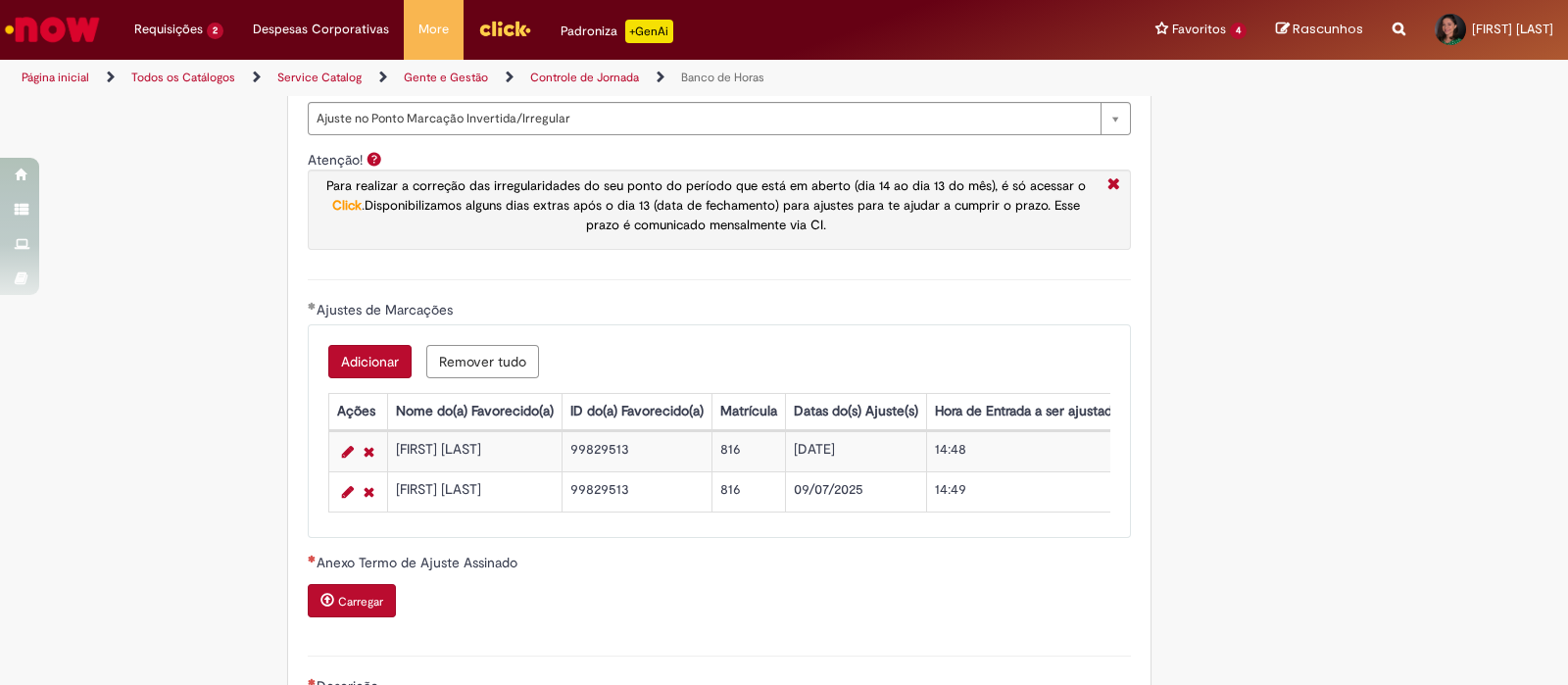 scroll, scrollTop: 1814, scrollLeft: 0, axis: vertical 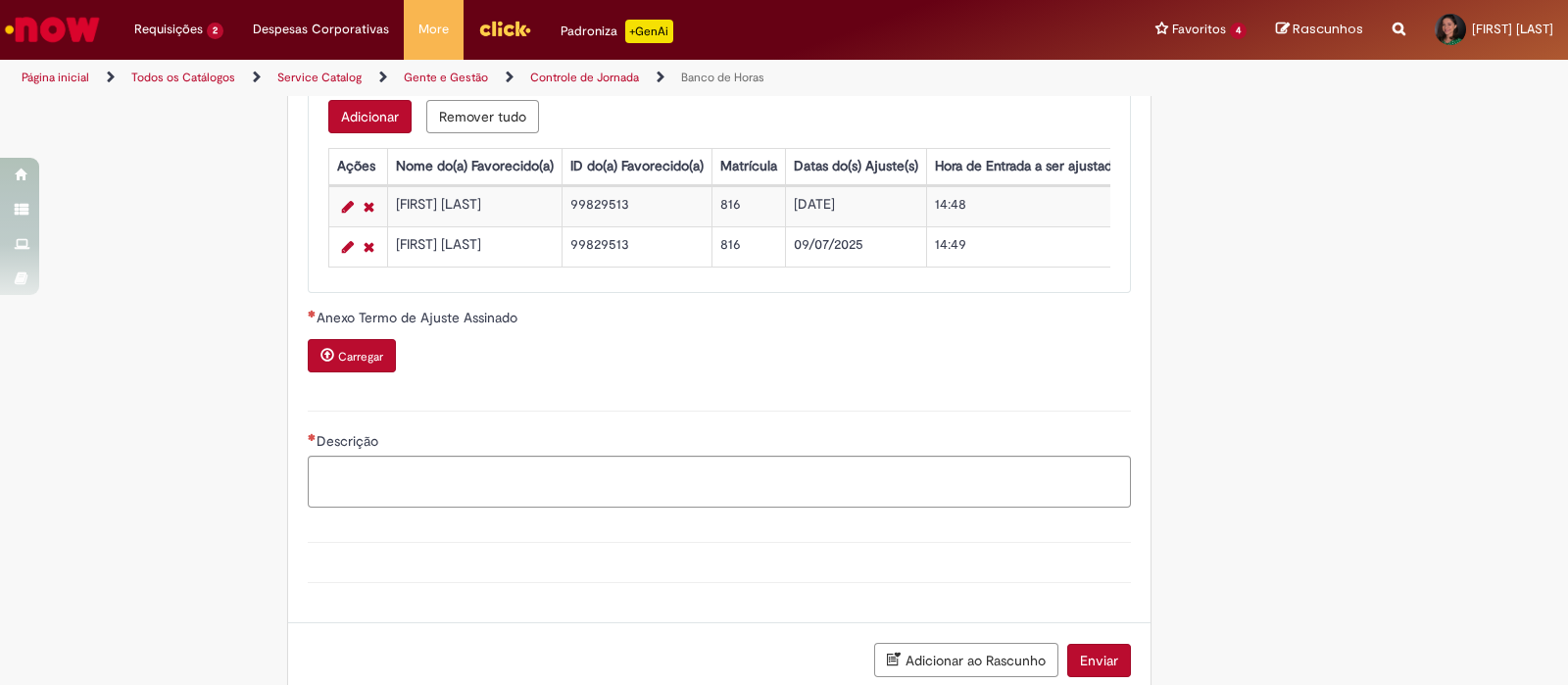 click on "Carregar" at bounding box center [352, 356] 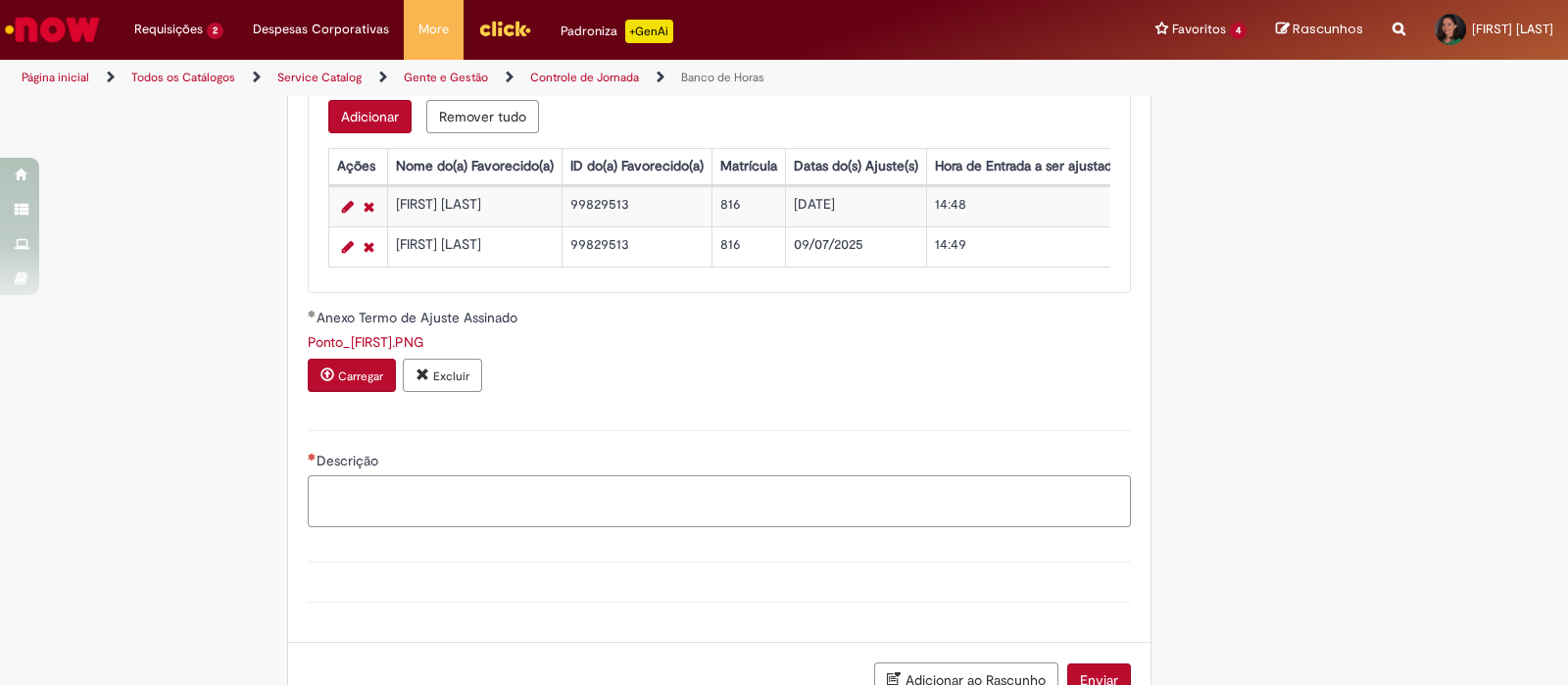 click on "Descrição" at bounding box center [719, 501] 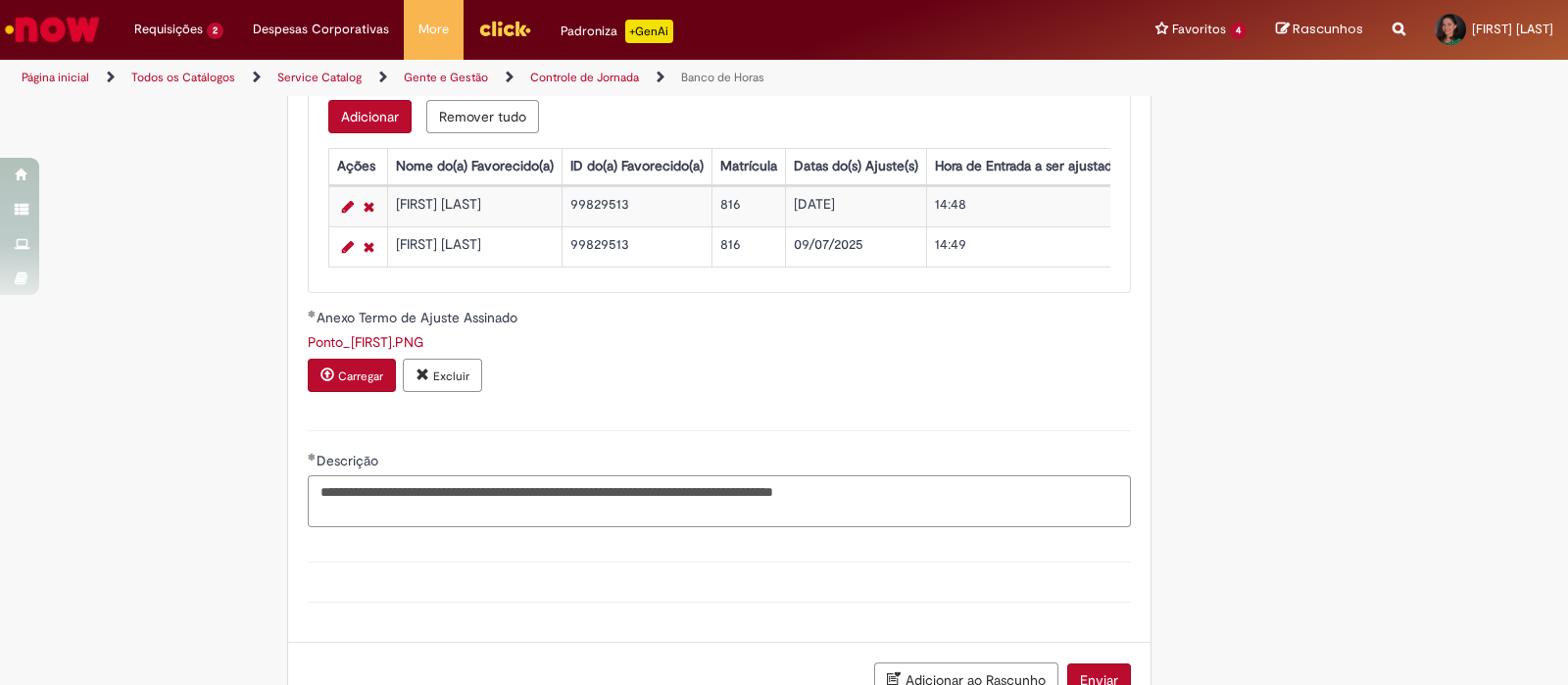 click on "**********" at bounding box center (719, 501) 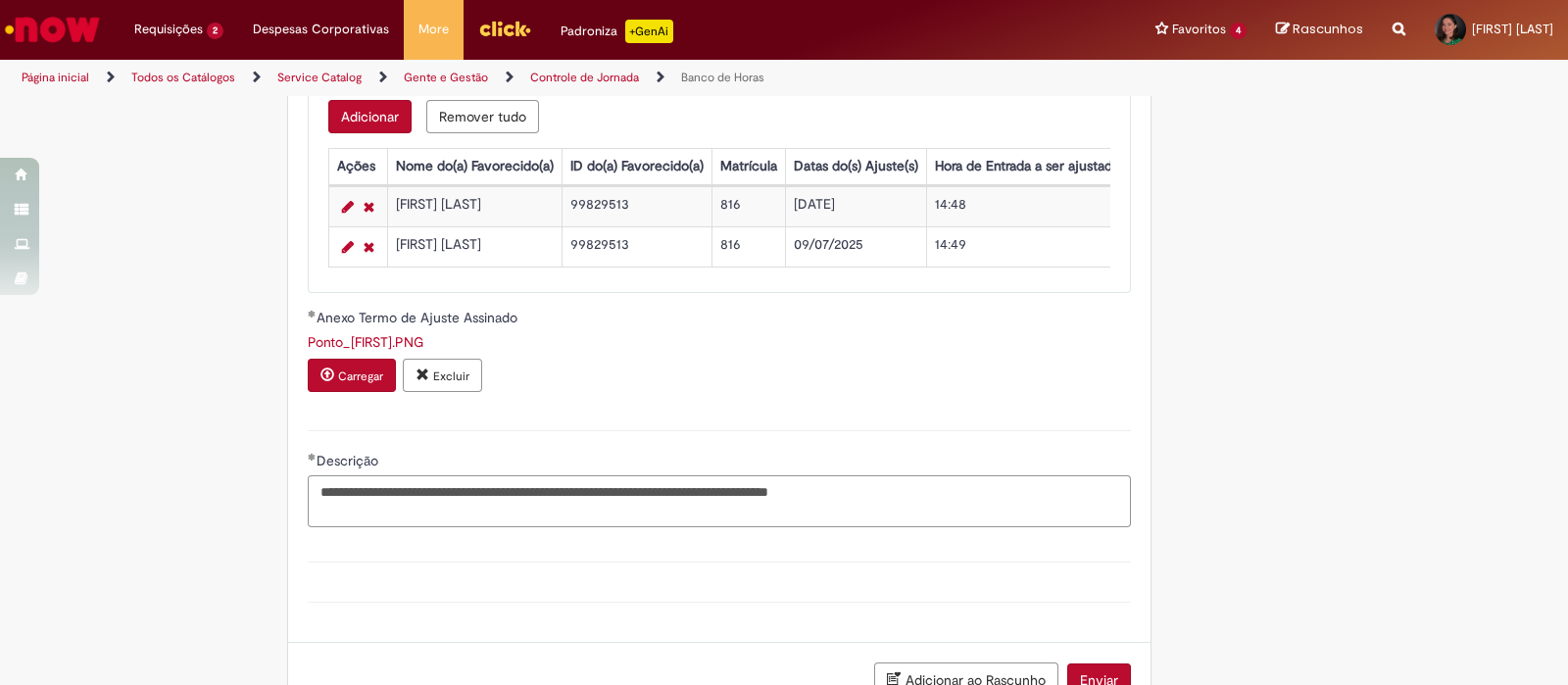 click on "**********" at bounding box center (719, 501) 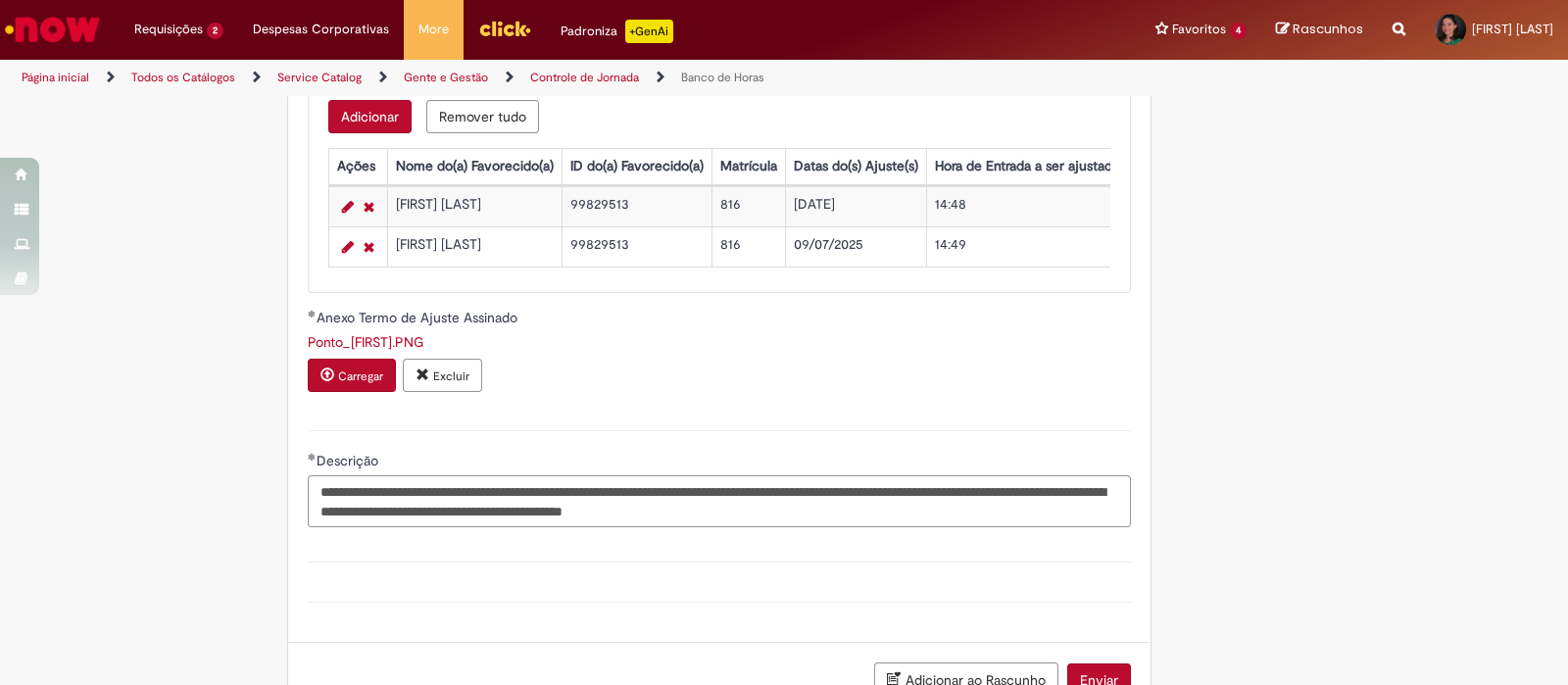 type on "**********" 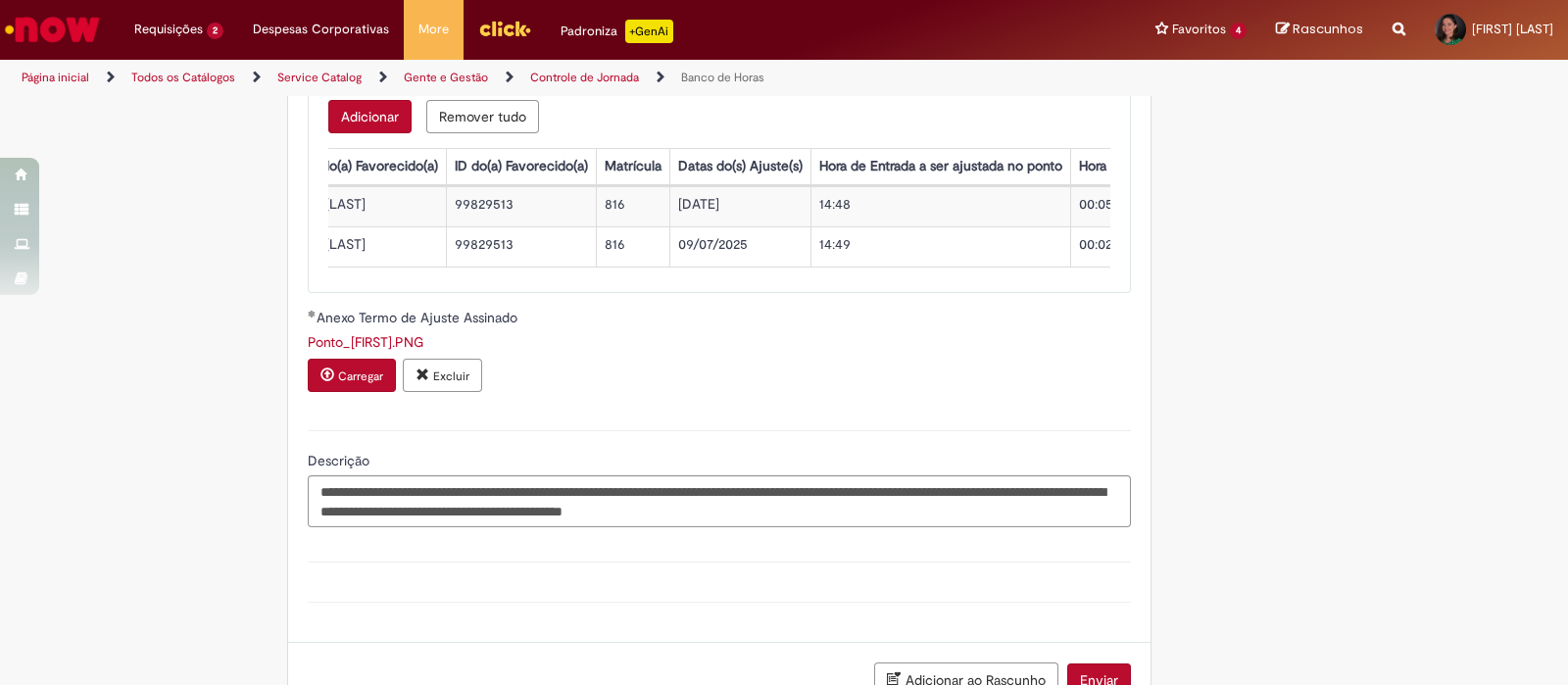 scroll, scrollTop: 0, scrollLeft: 0, axis: both 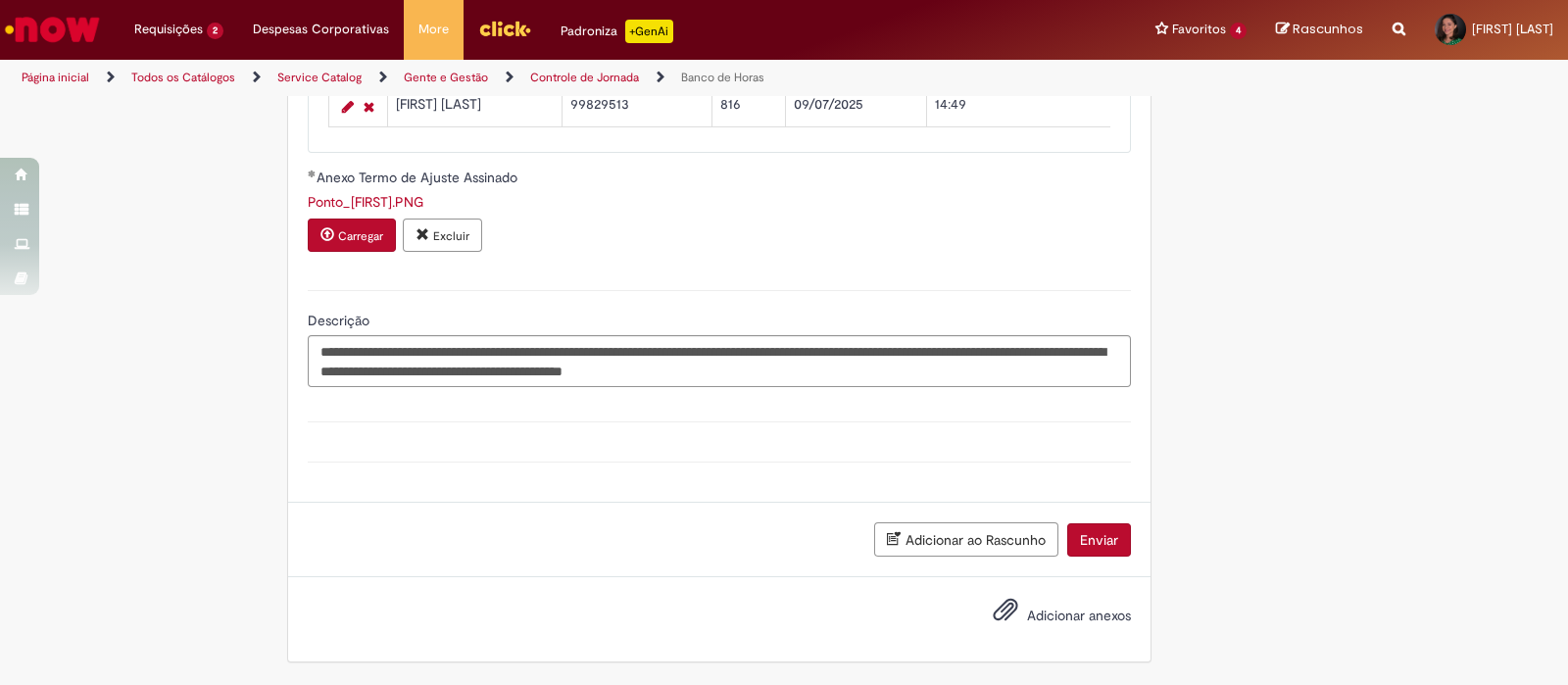 click on "Enviar" at bounding box center (1099, 540) 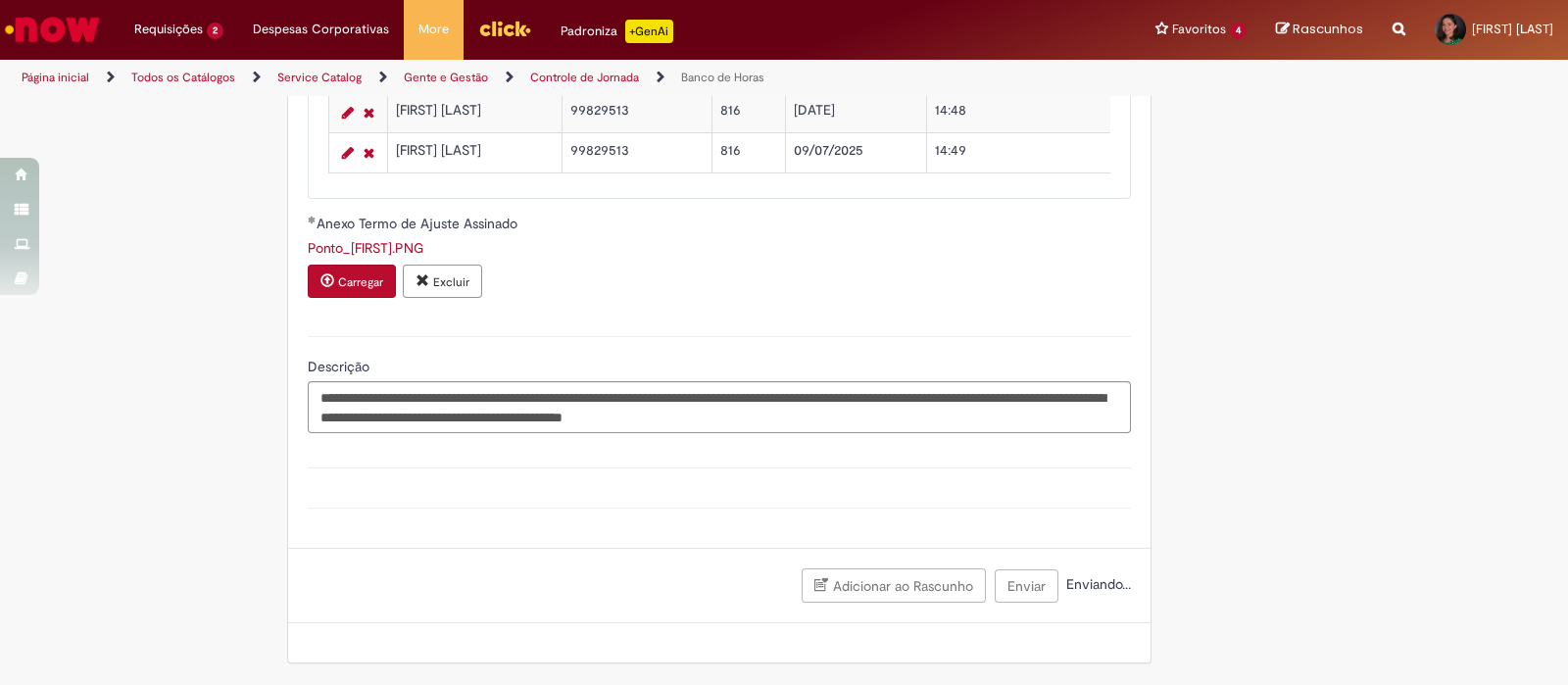 scroll, scrollTop: 1917, scrollLeft: 0, axis: vertical 